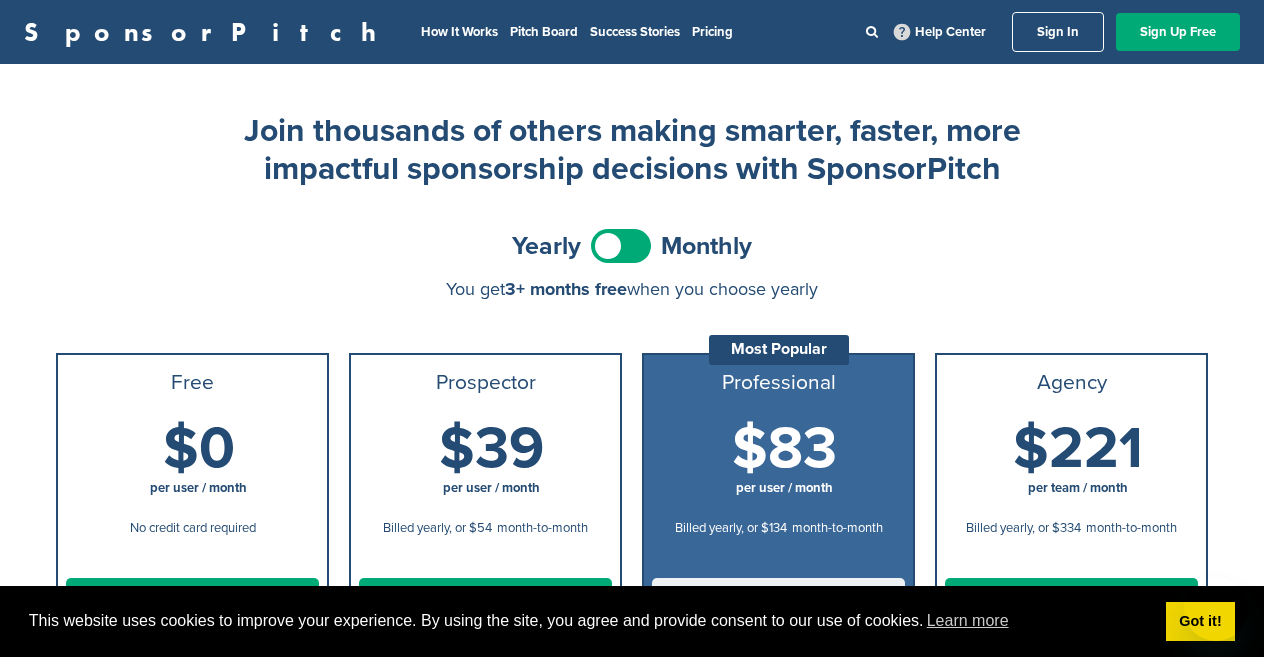 scroll, scrollTop: 0, scrollLeft: 0, axis: both 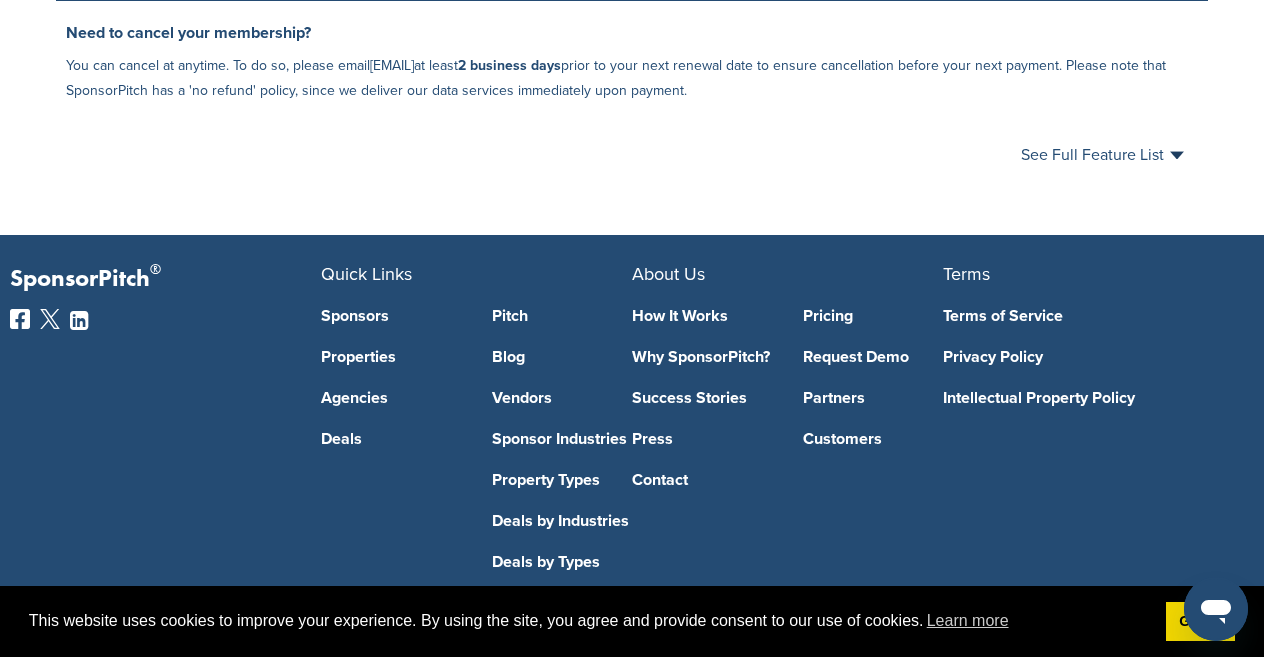 click 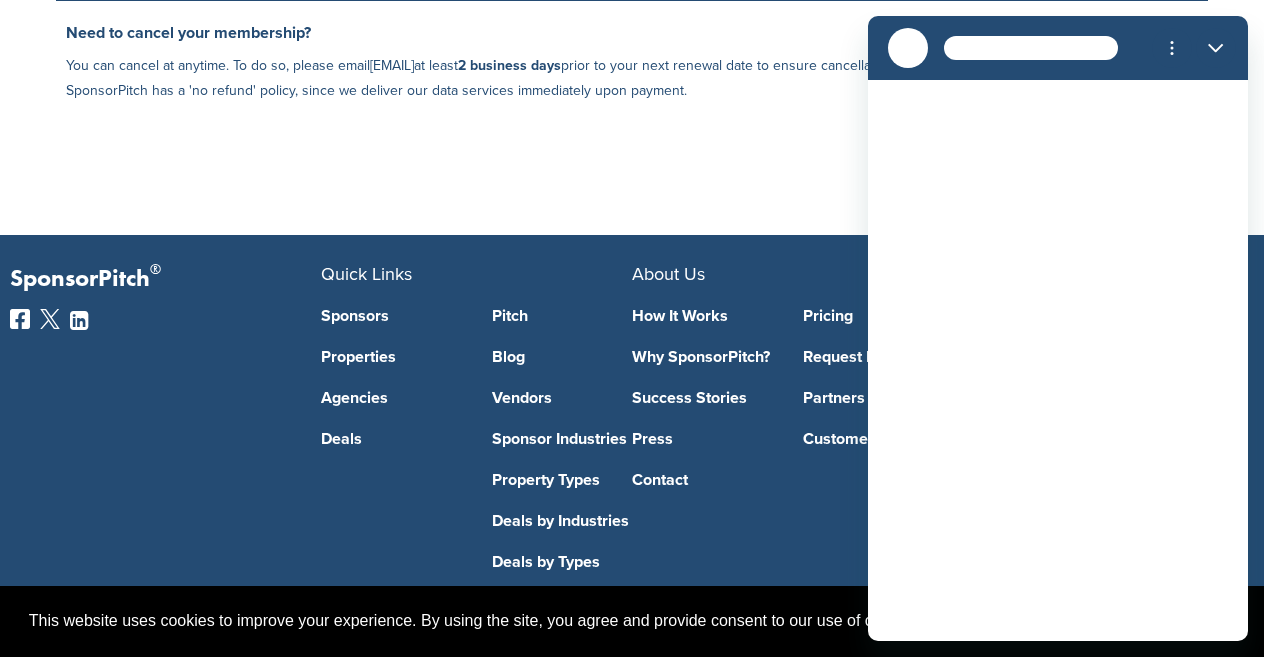 scroll, scrollTop: 0, scrollLeft: 0, axis: both 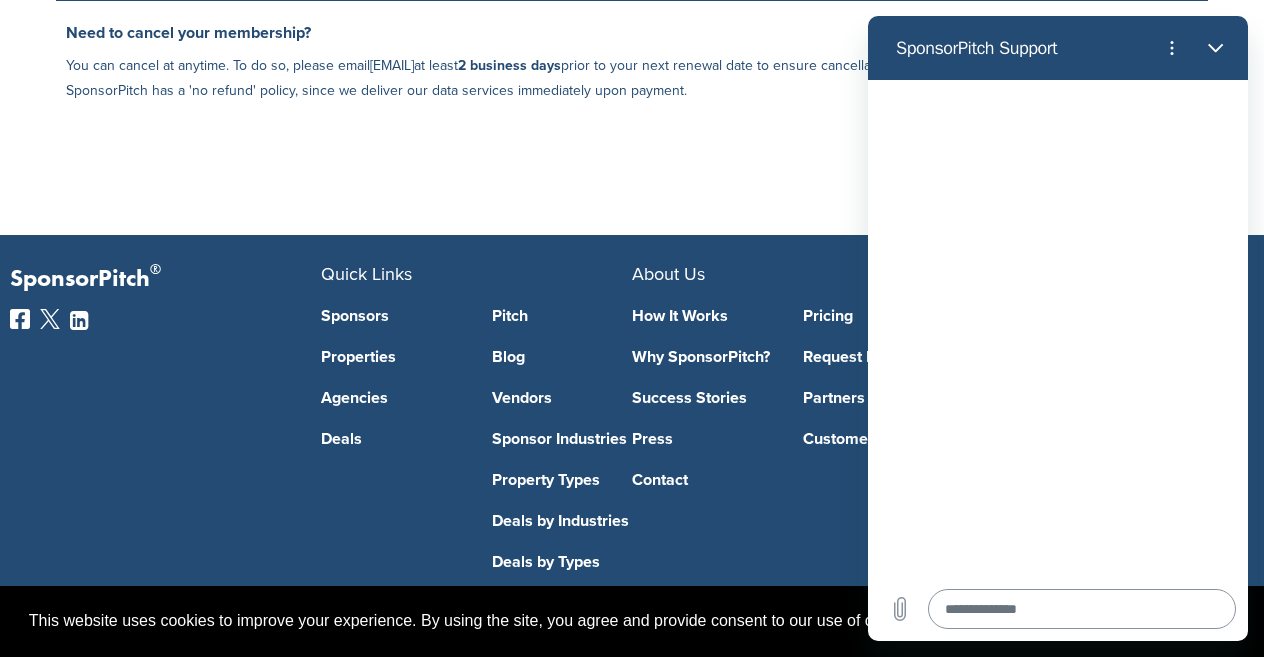 type on "*" 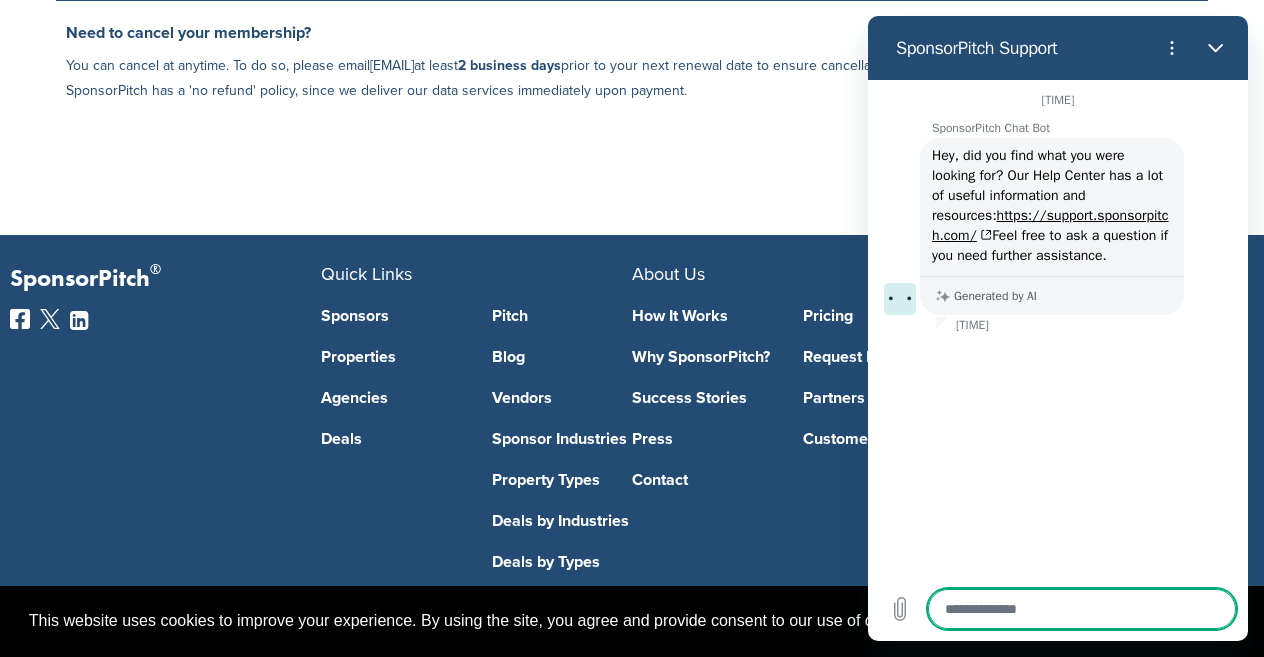 click at bounding box center (1082, 609) 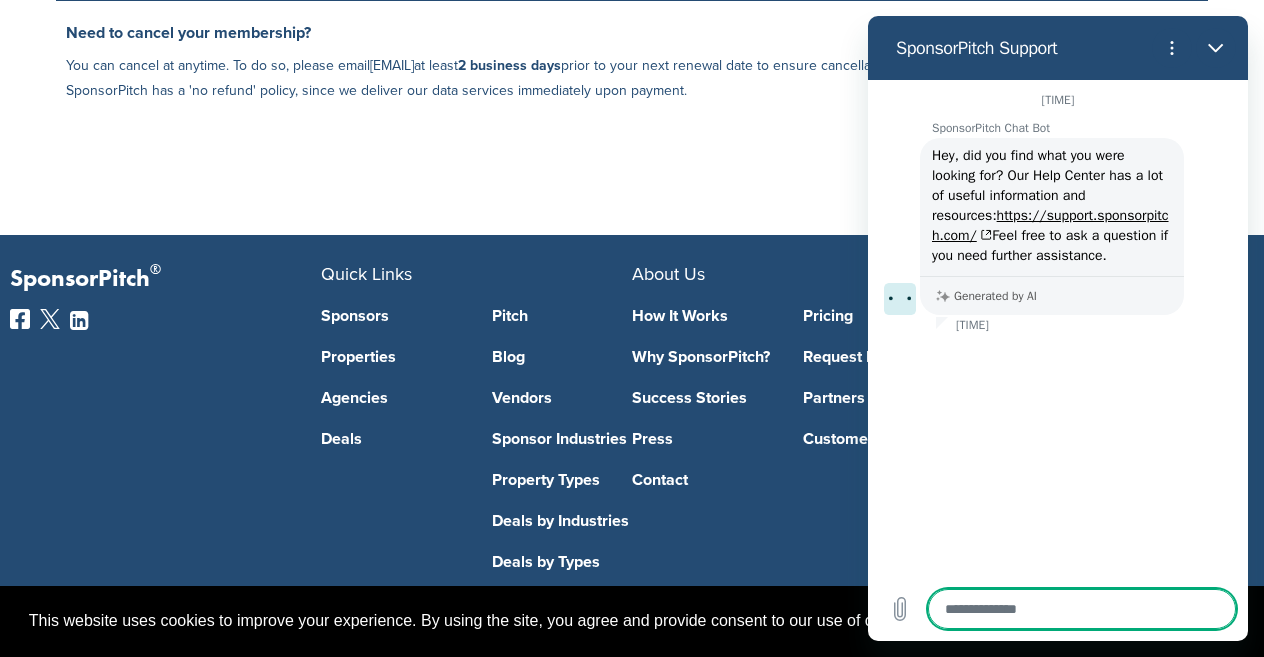 type on "*" 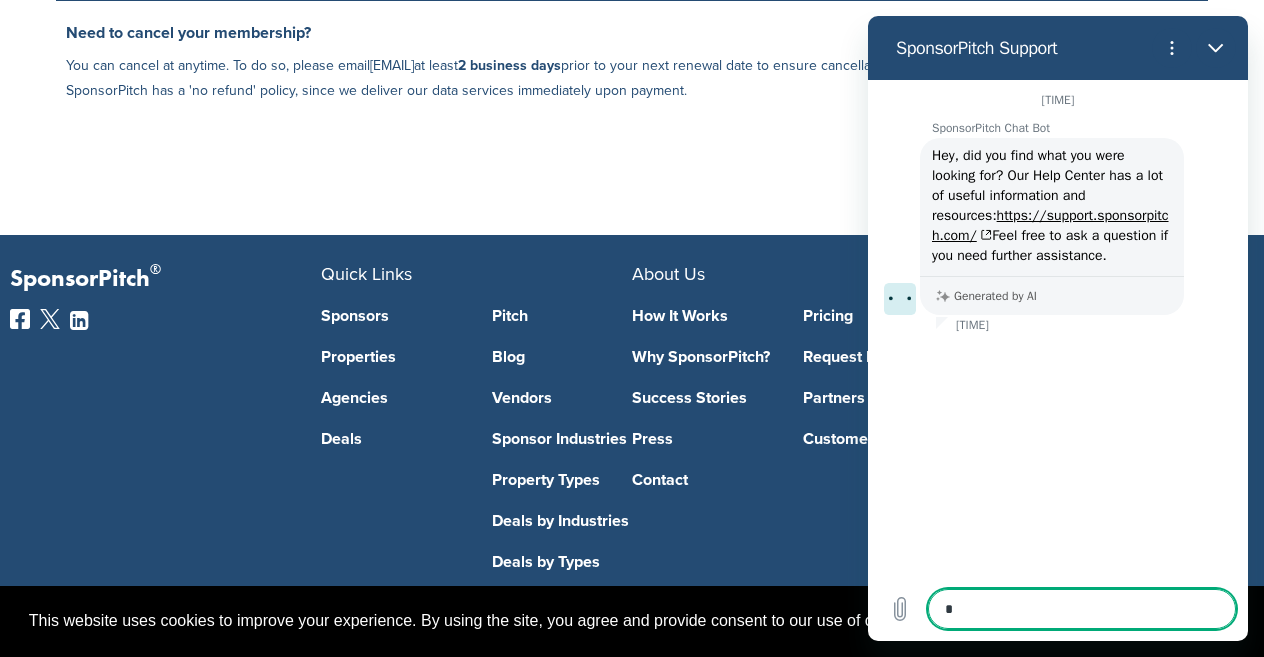 type on "*" 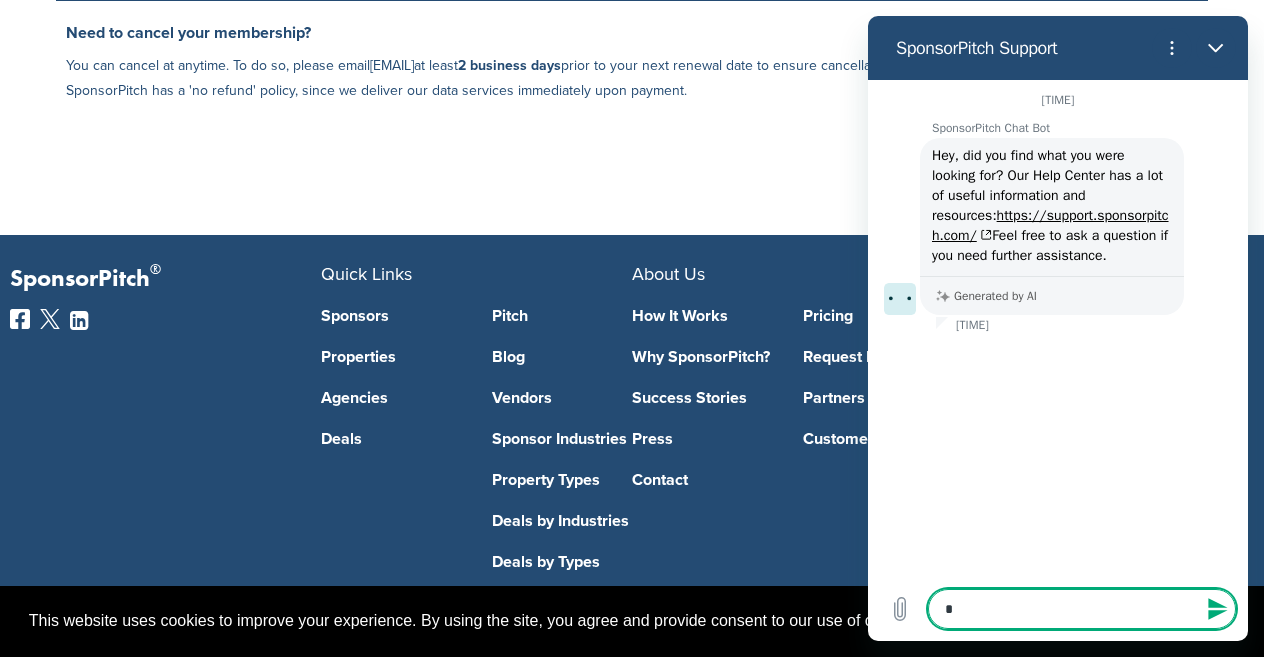 type on "**" 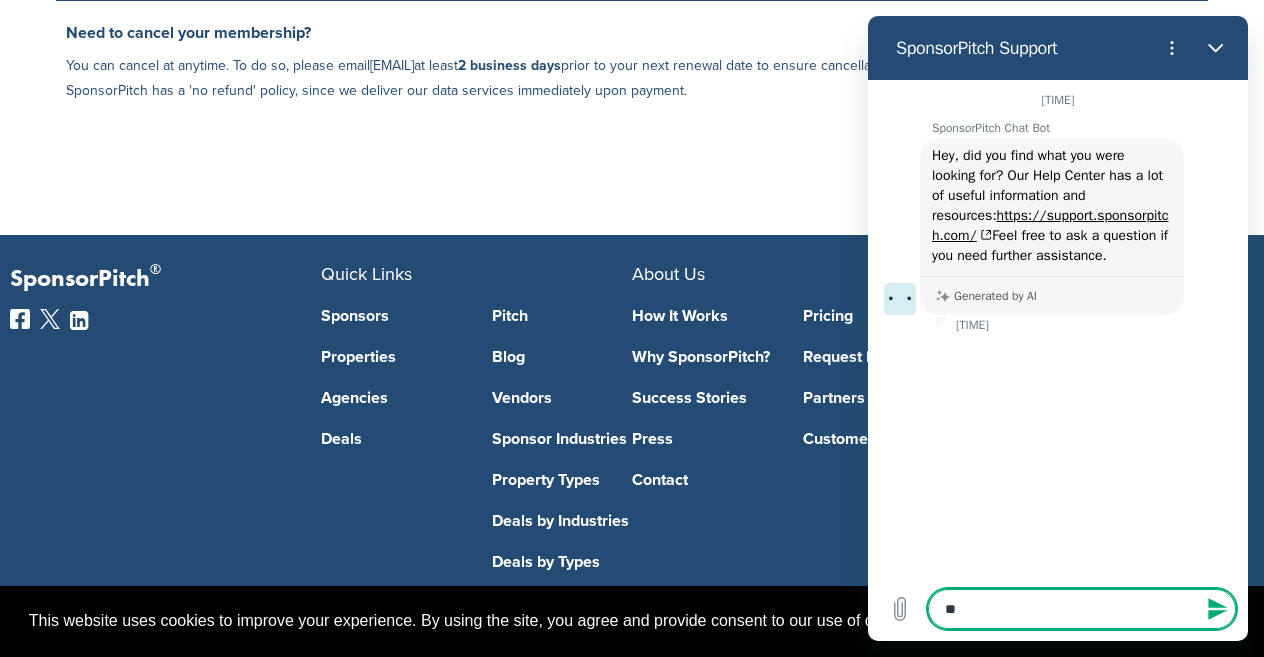 type on "*" 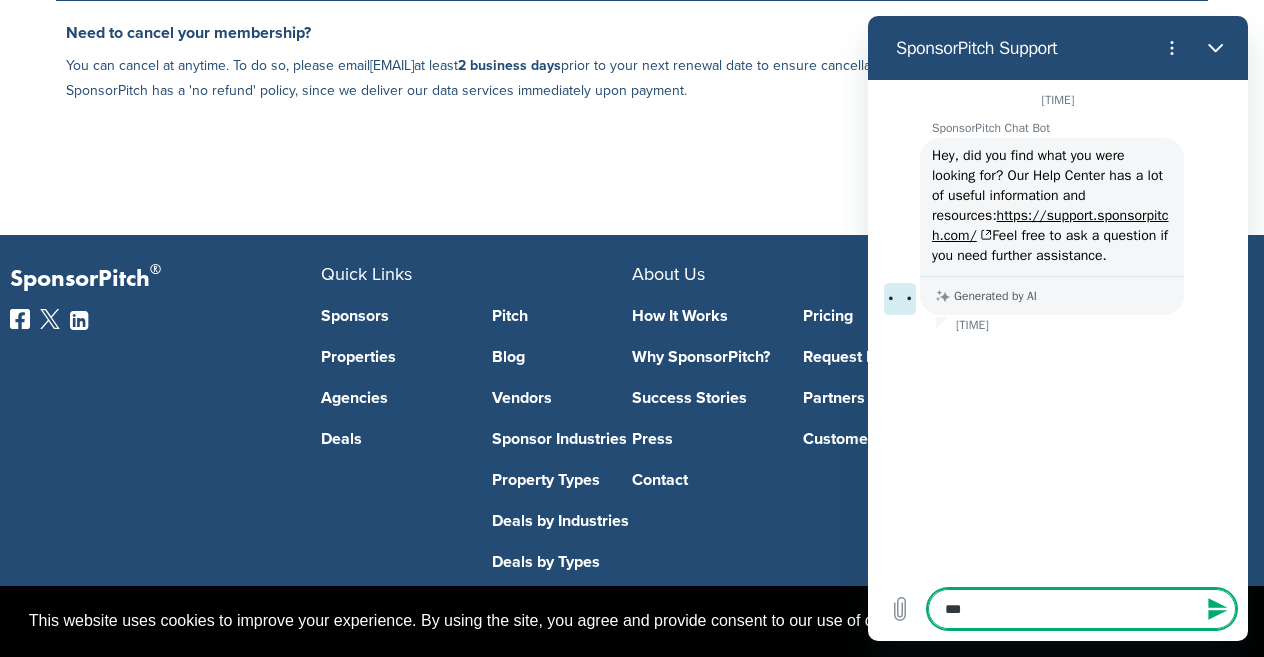 type on "****" 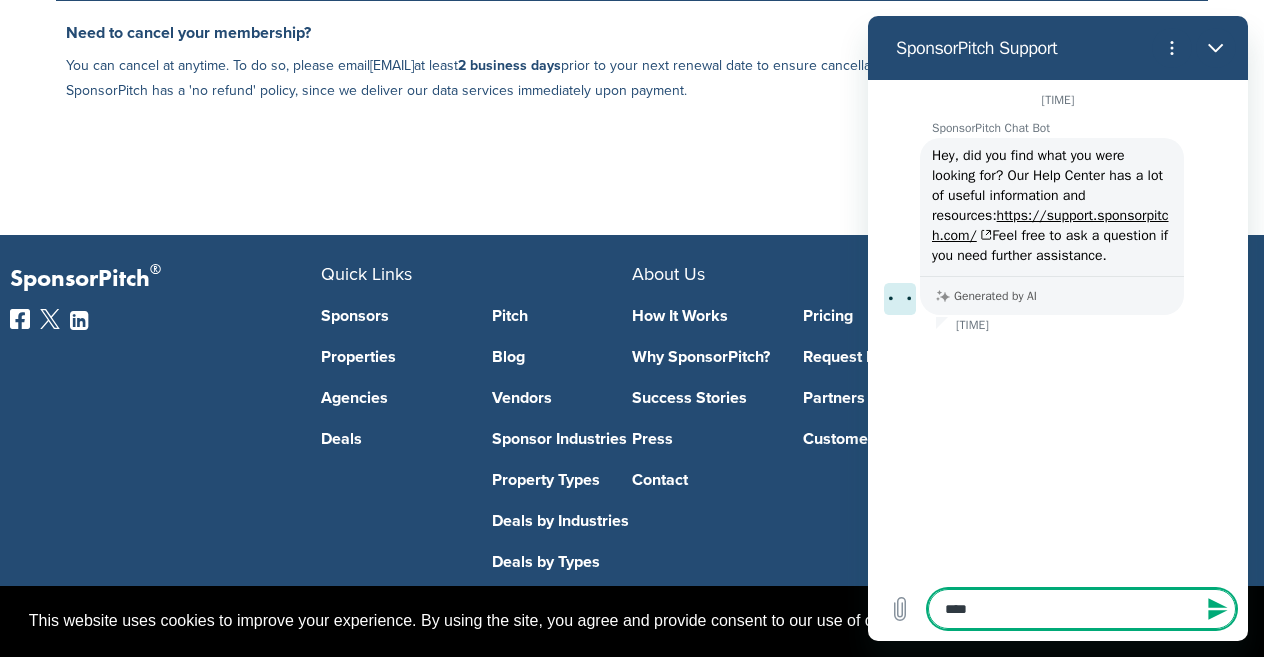 type on "*****" 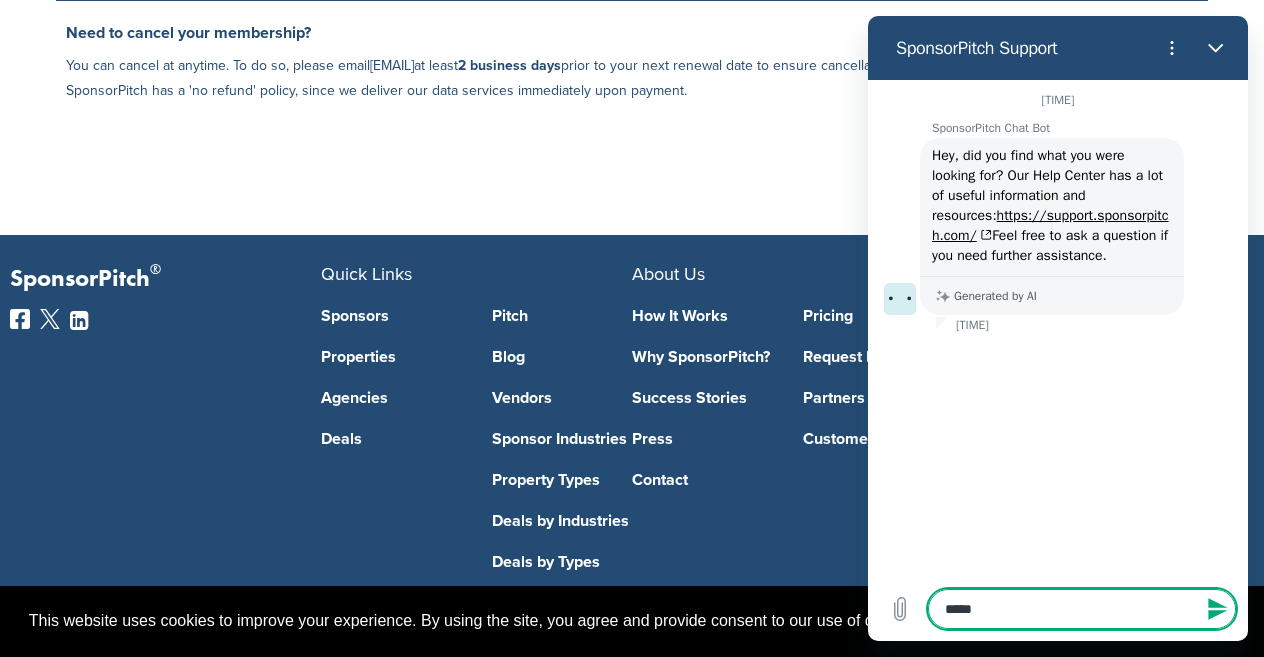 type on "******" 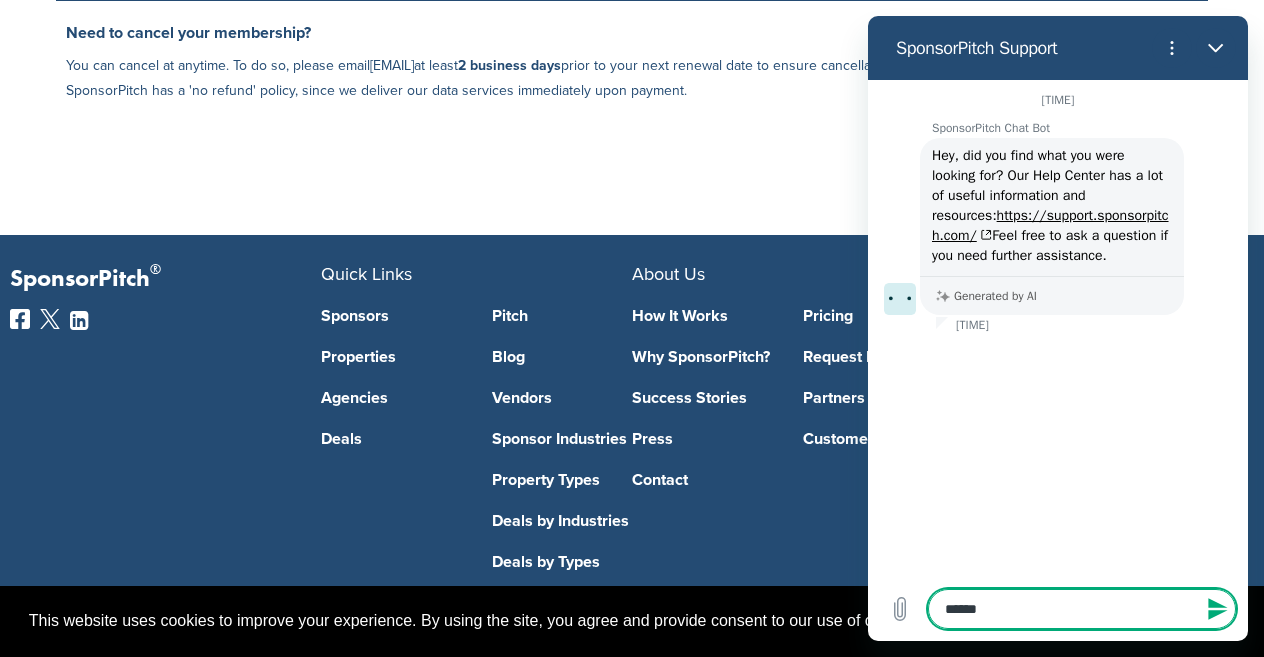 type on "*******" 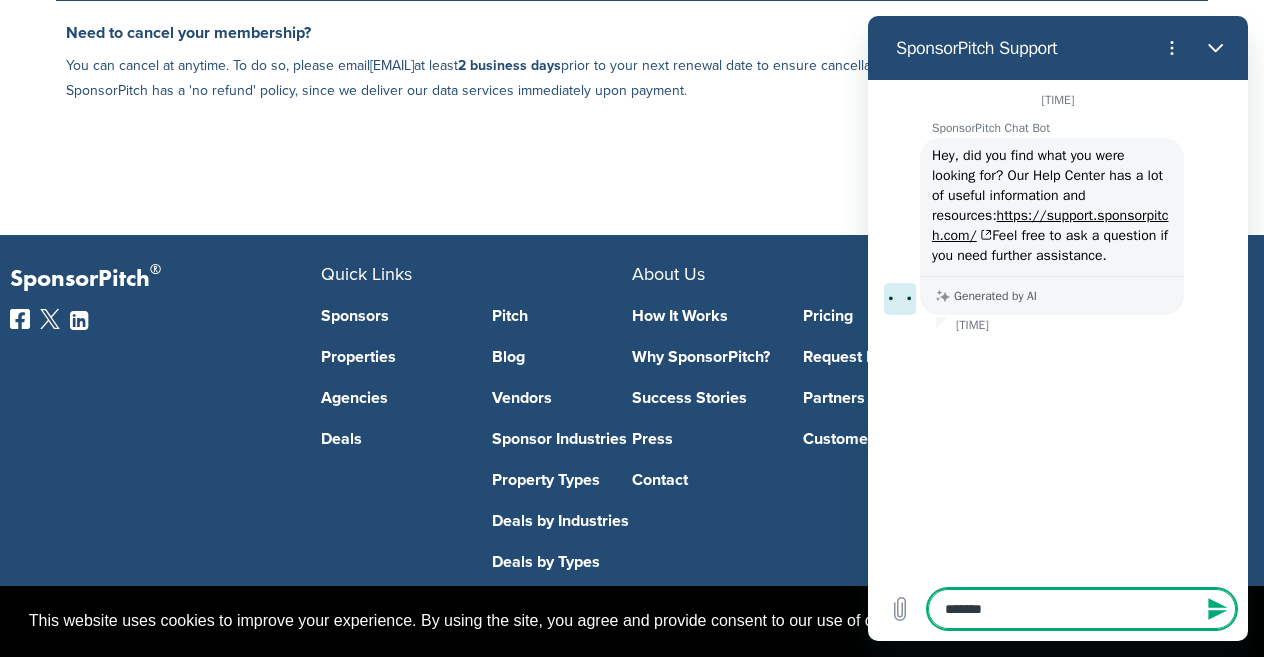 type on "*******" 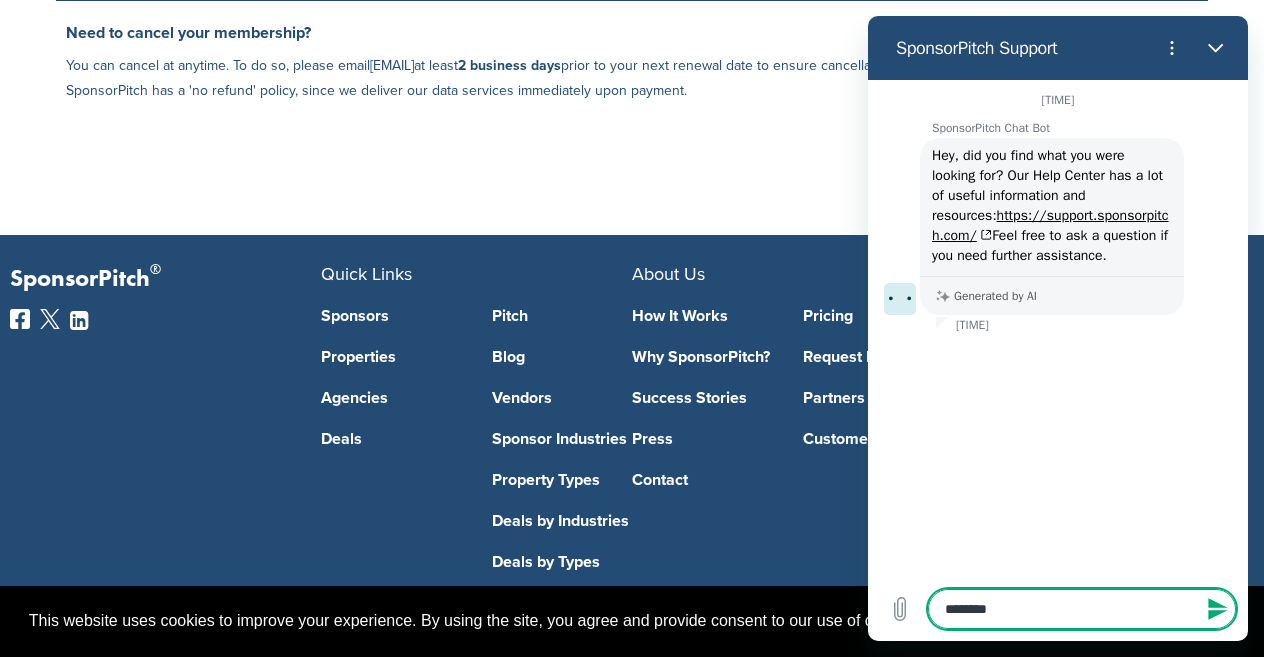 type on "*********" 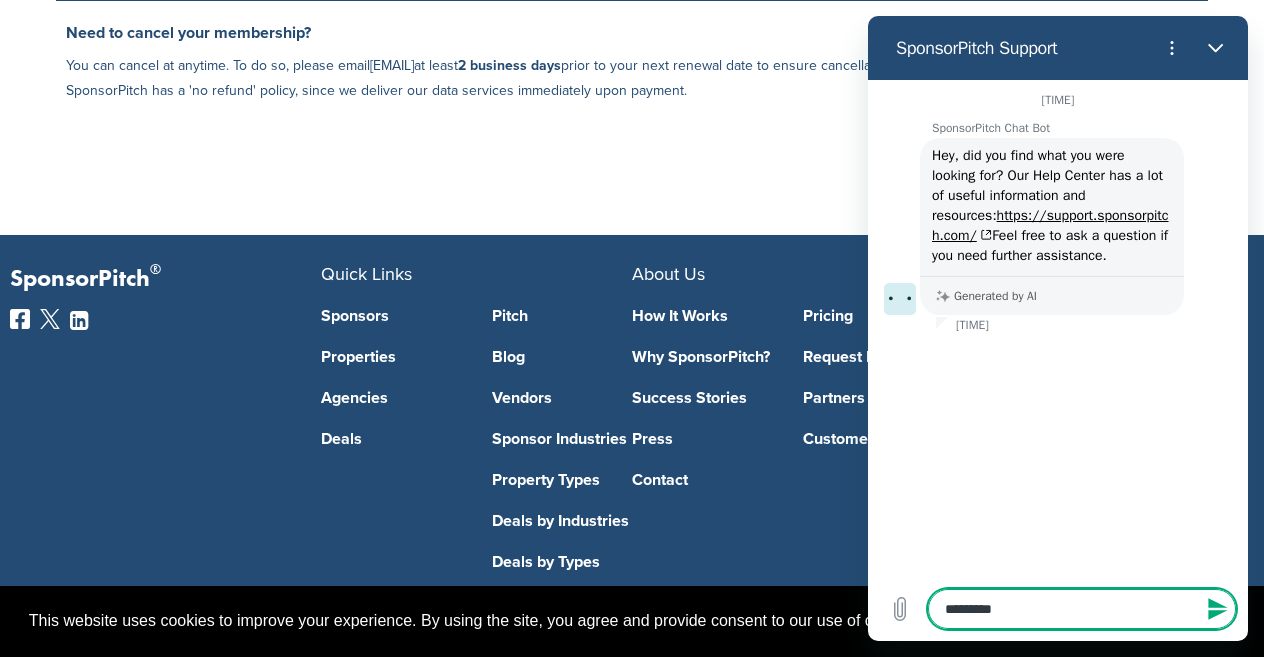 type on "**********" 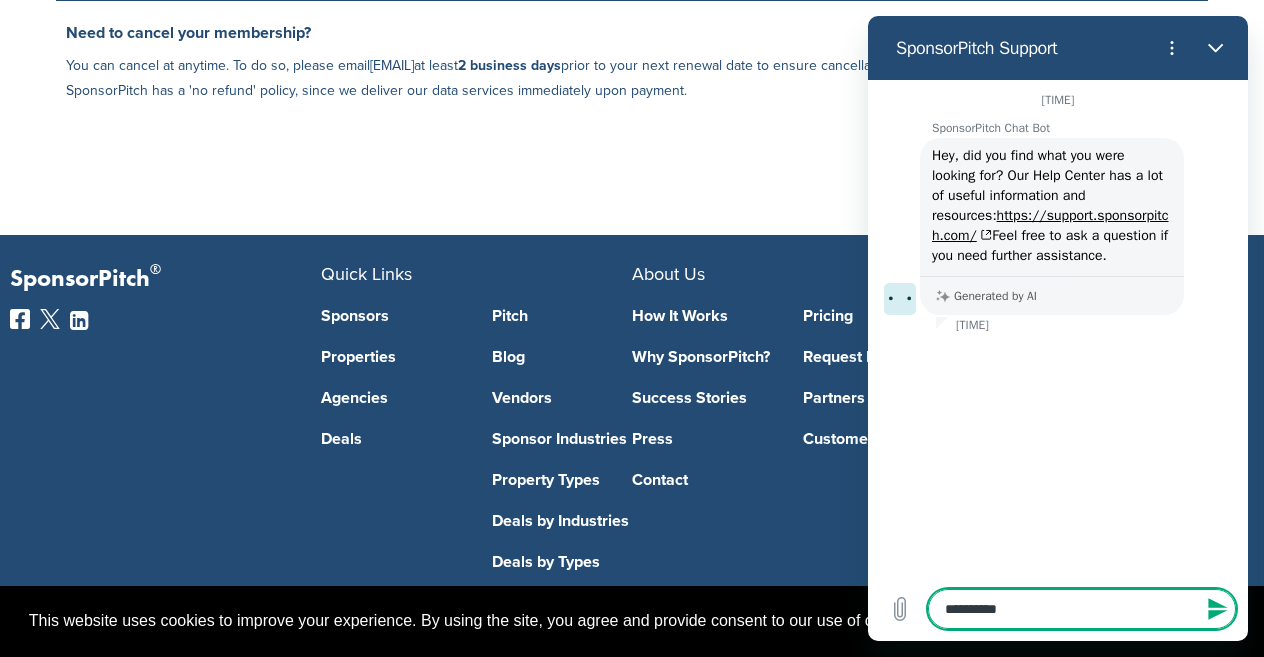 type on "**********" 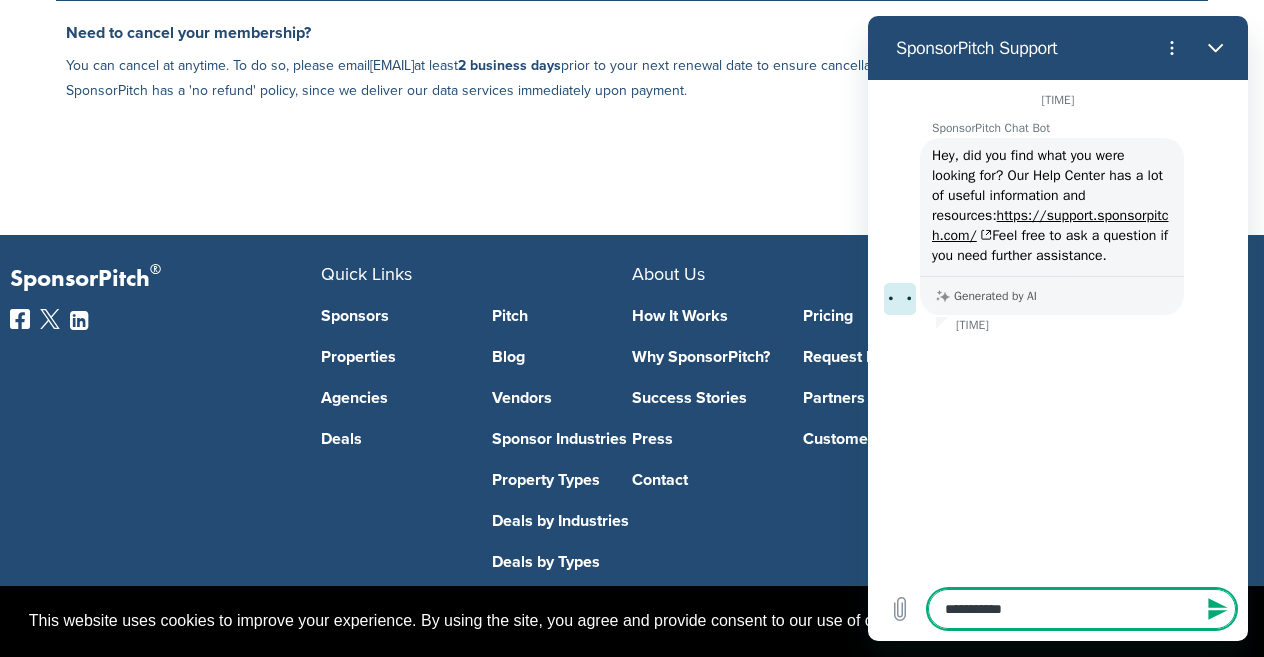 type on "**********" 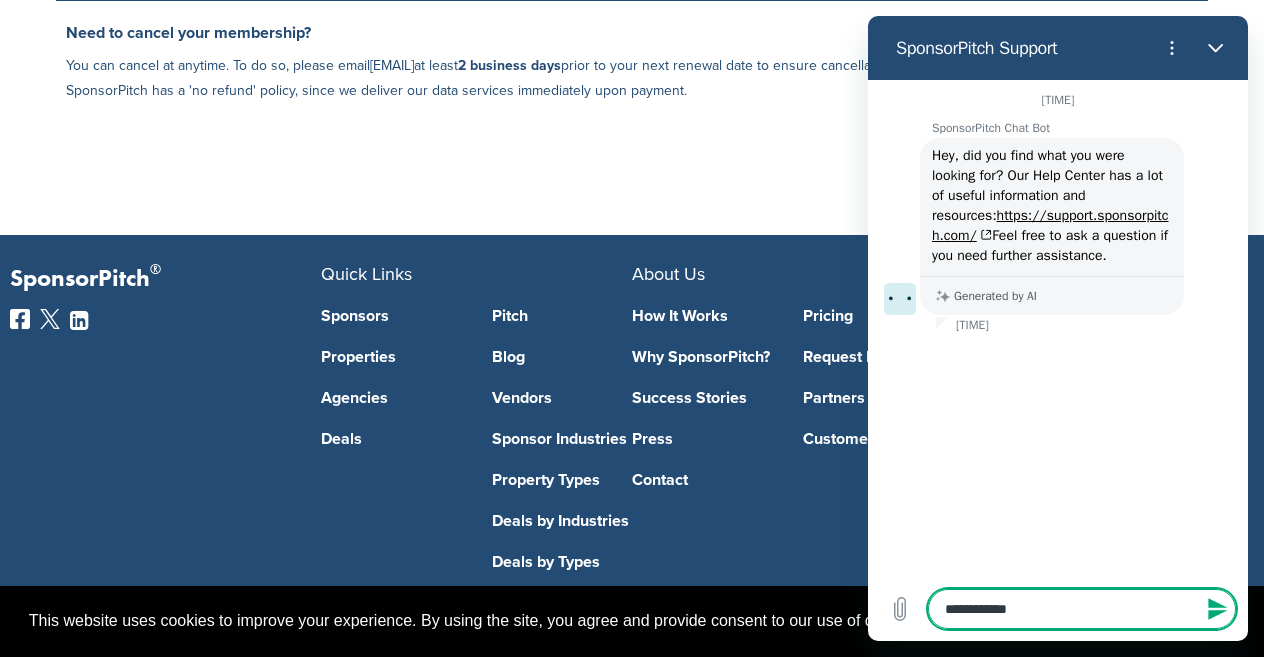 type on "**********" 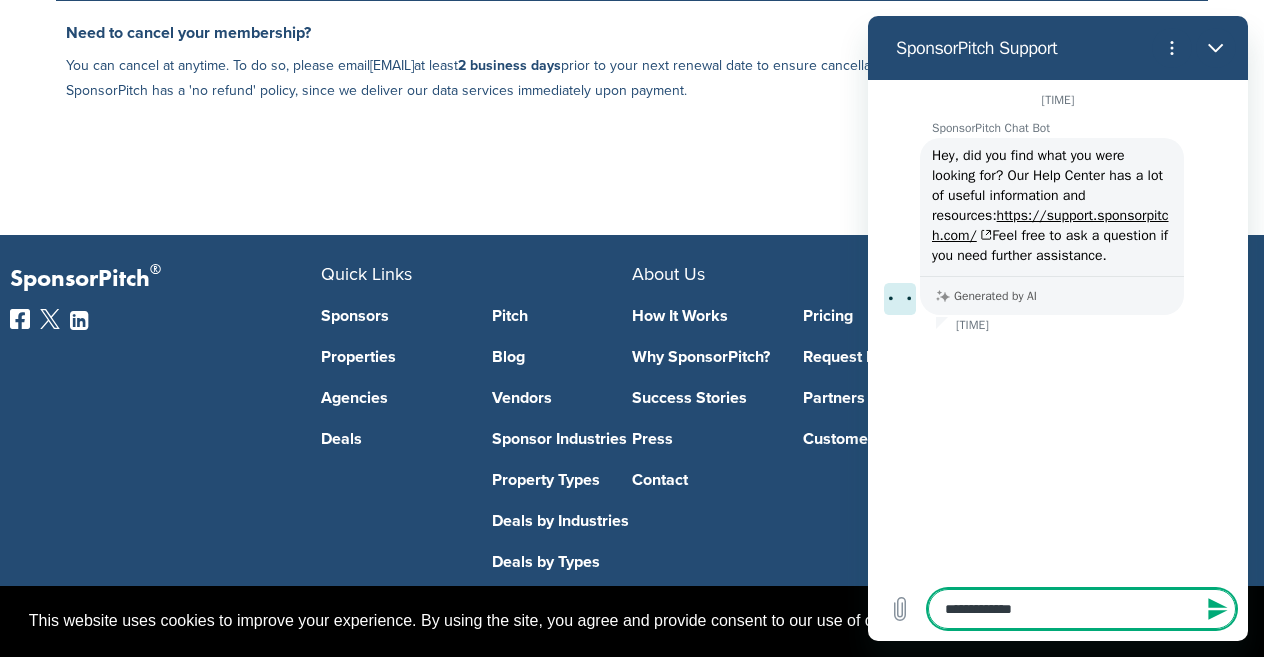 type on "**********" 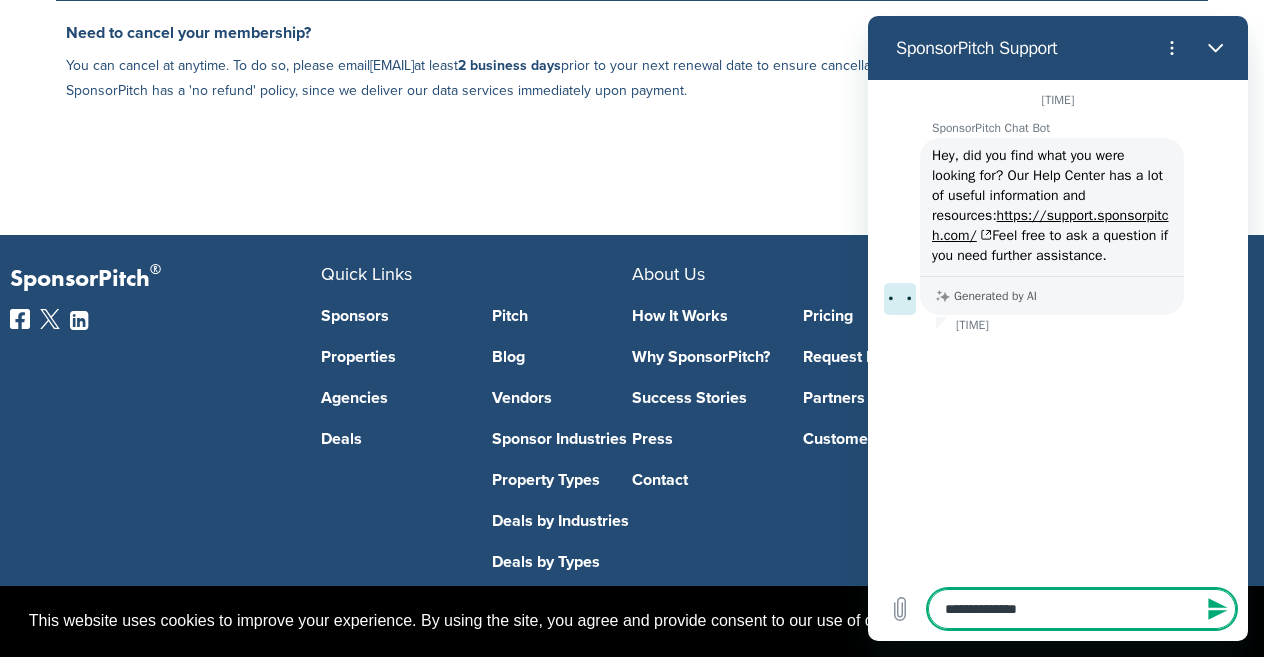 type on "**********" 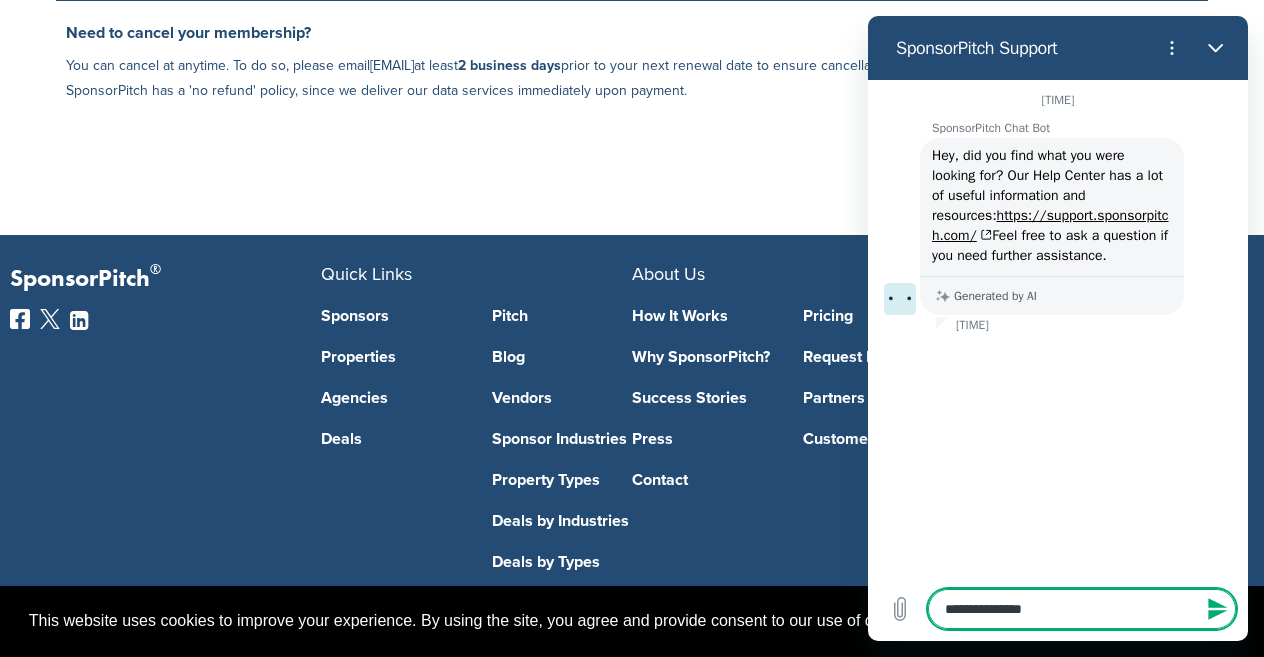 type on "**********" 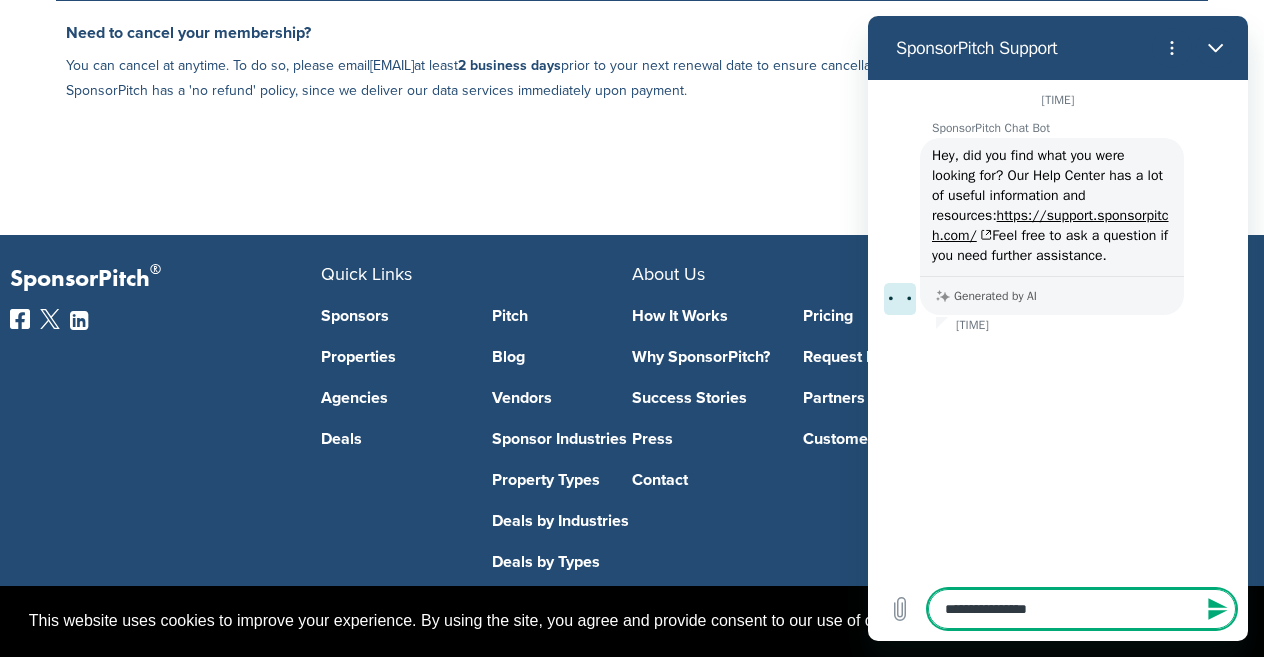 type on "**********" 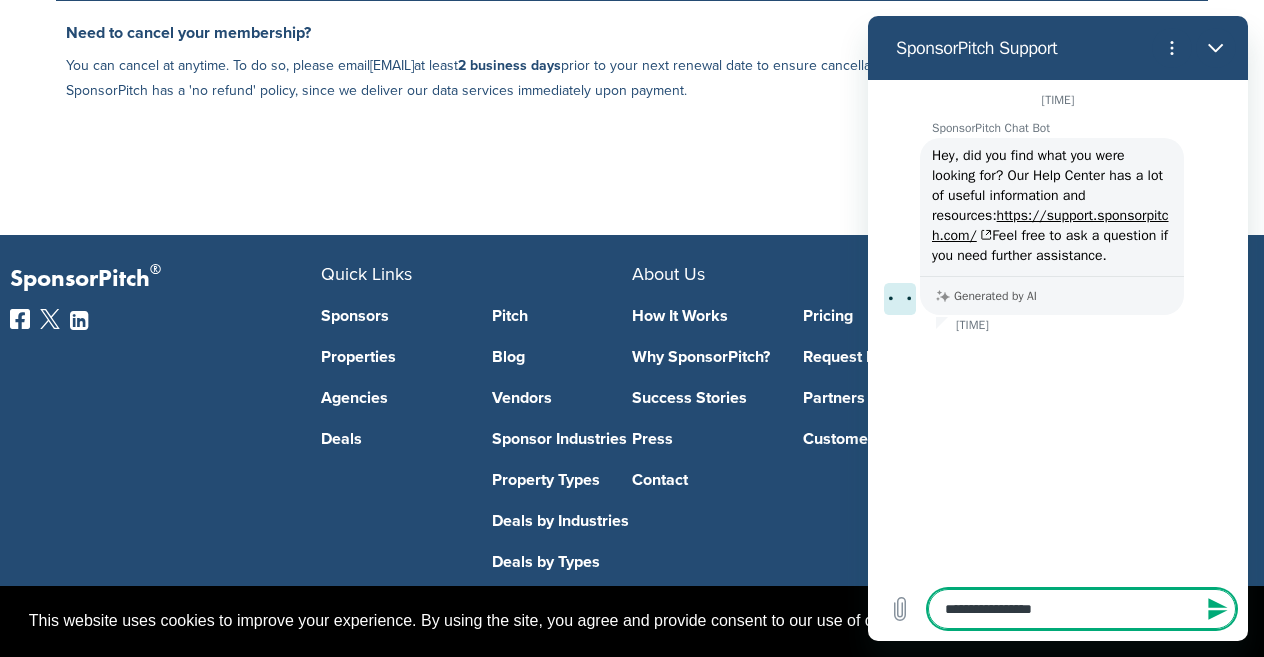 type on "**********" 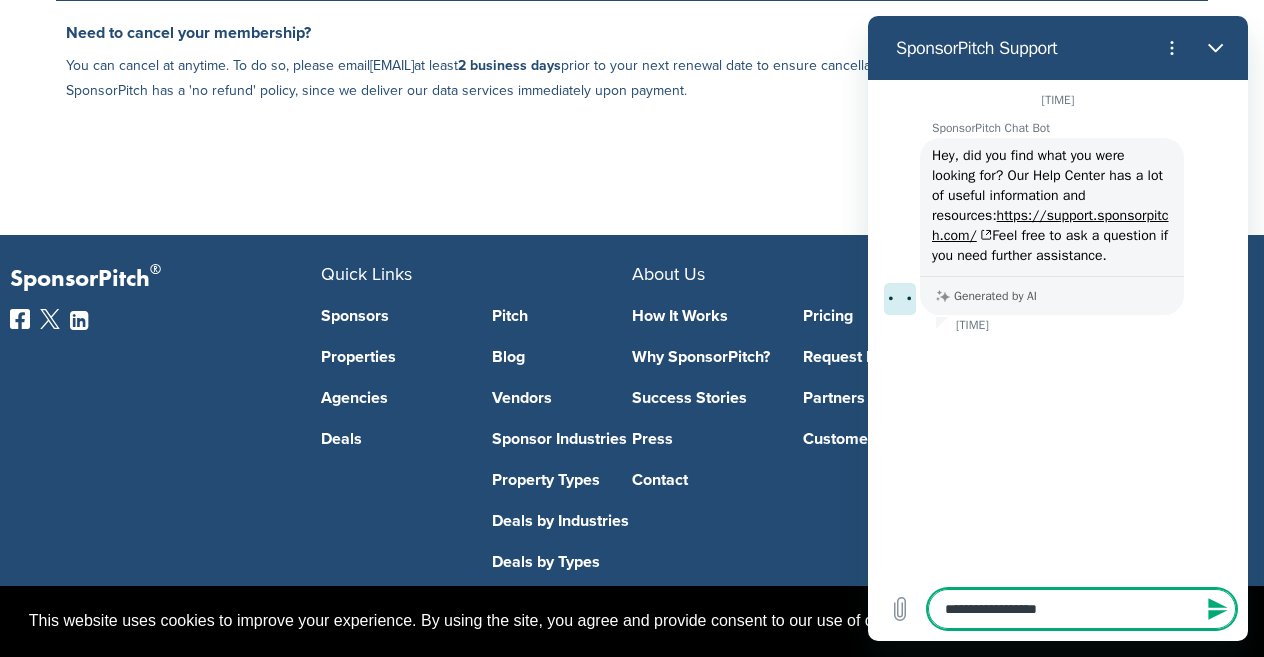 type on "**********" 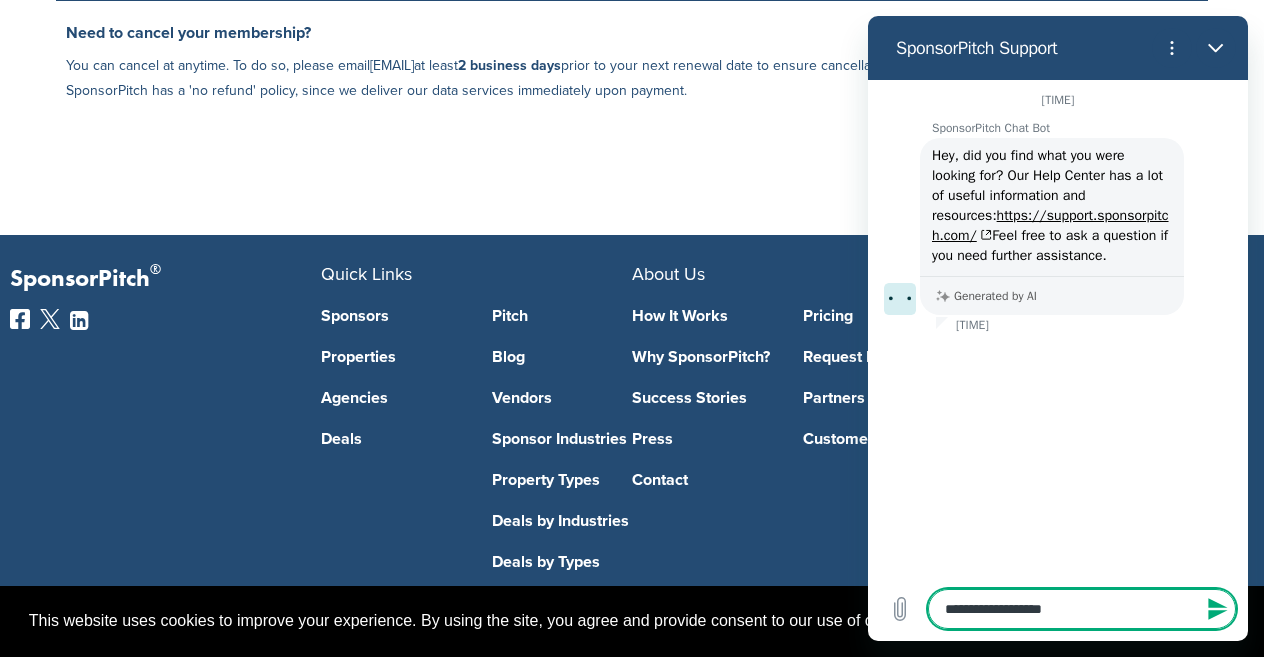 type on "**********" 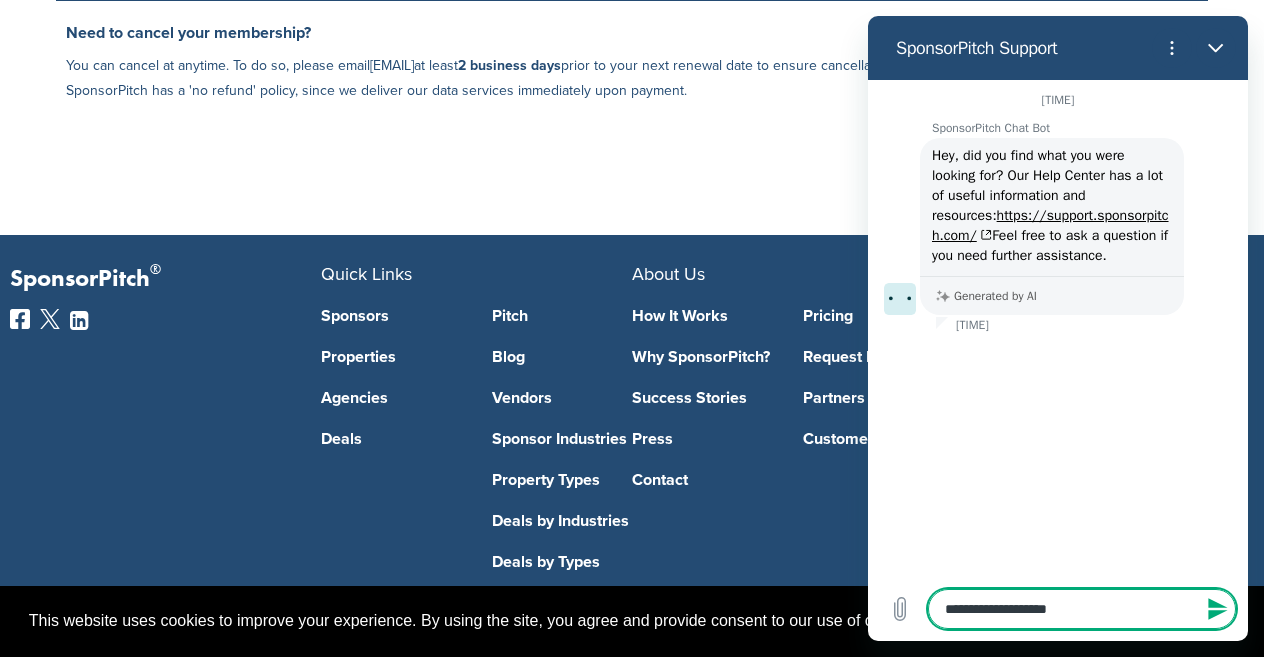 type on "**********" 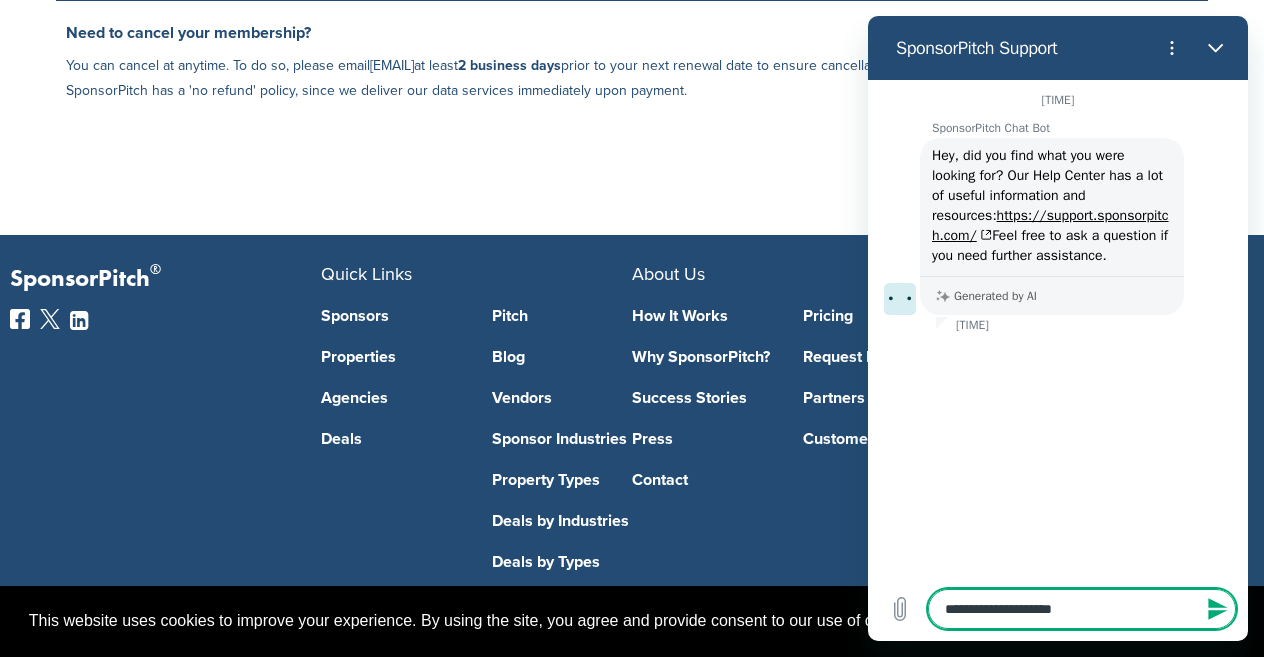type on "**********" 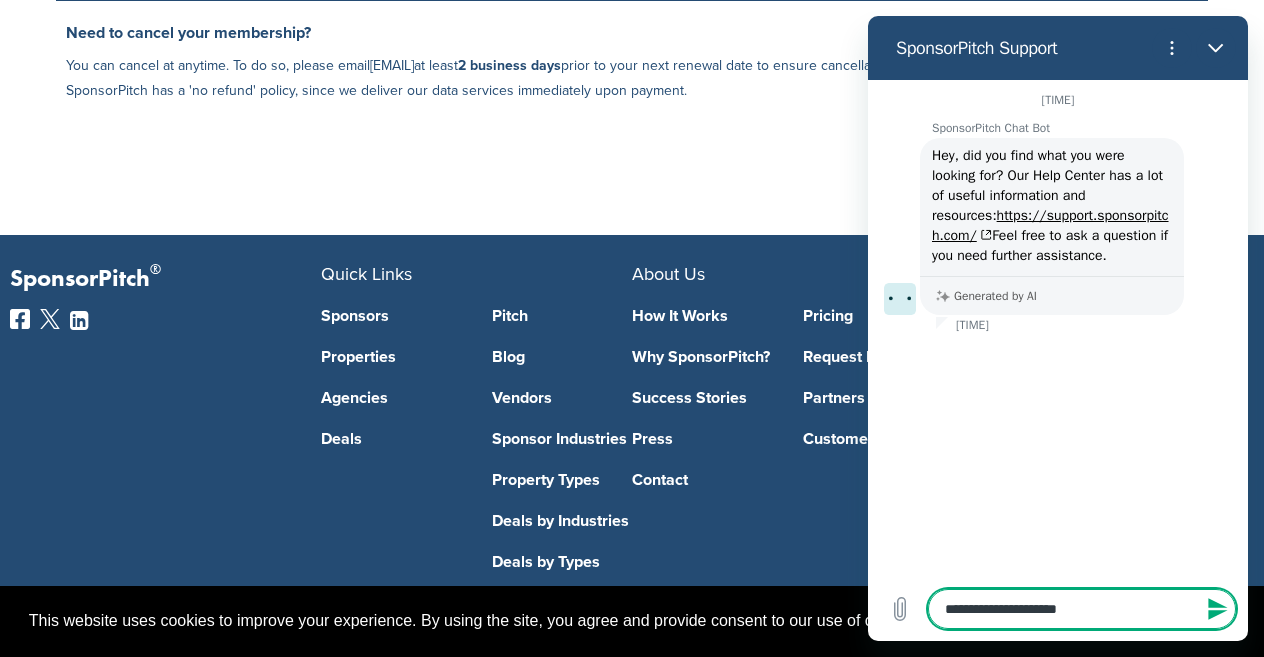 type on "**********" 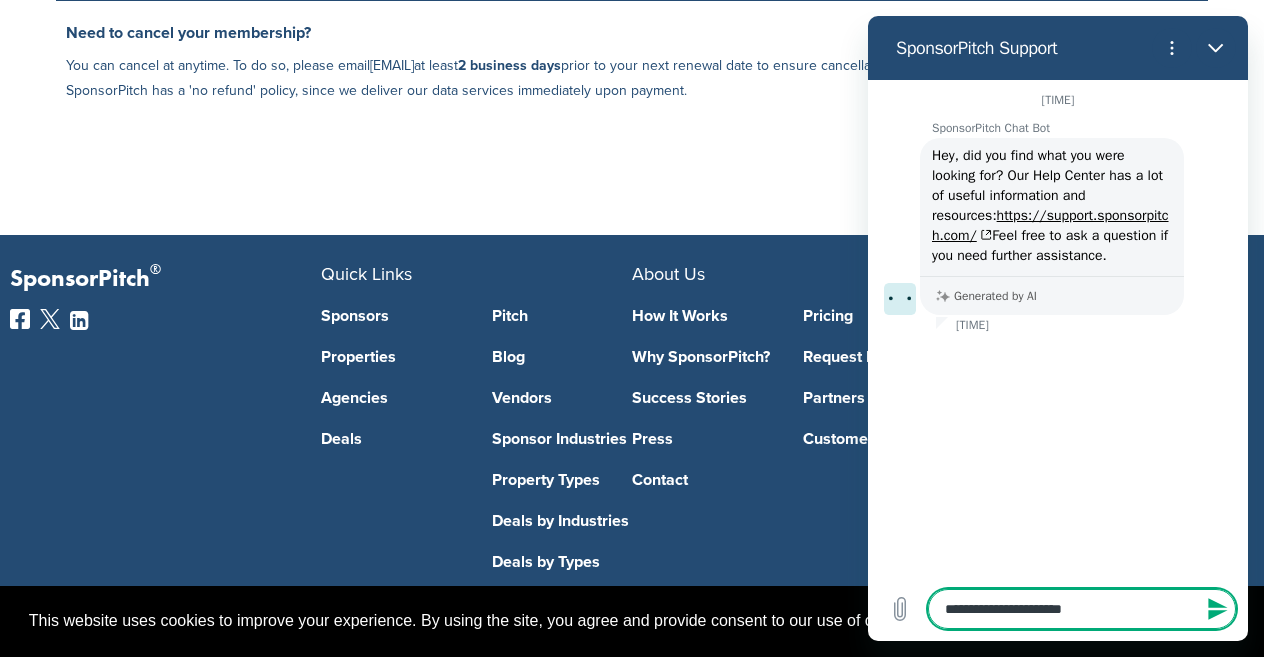type on "**********" 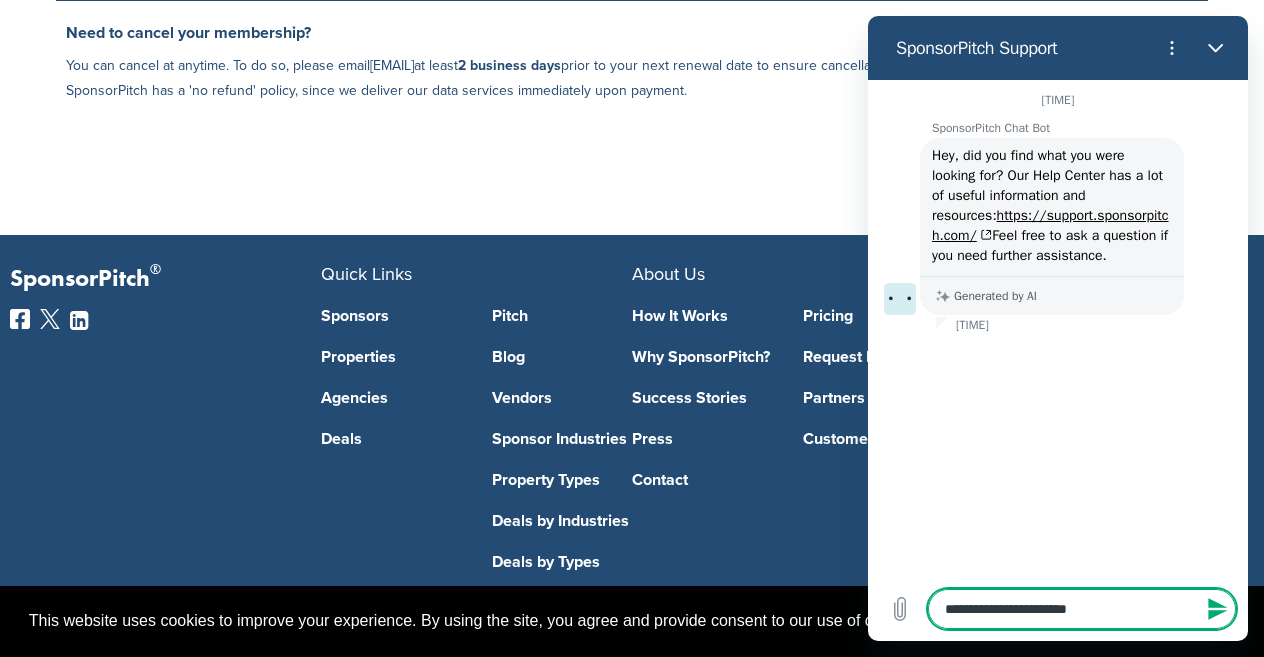 type on "**********" 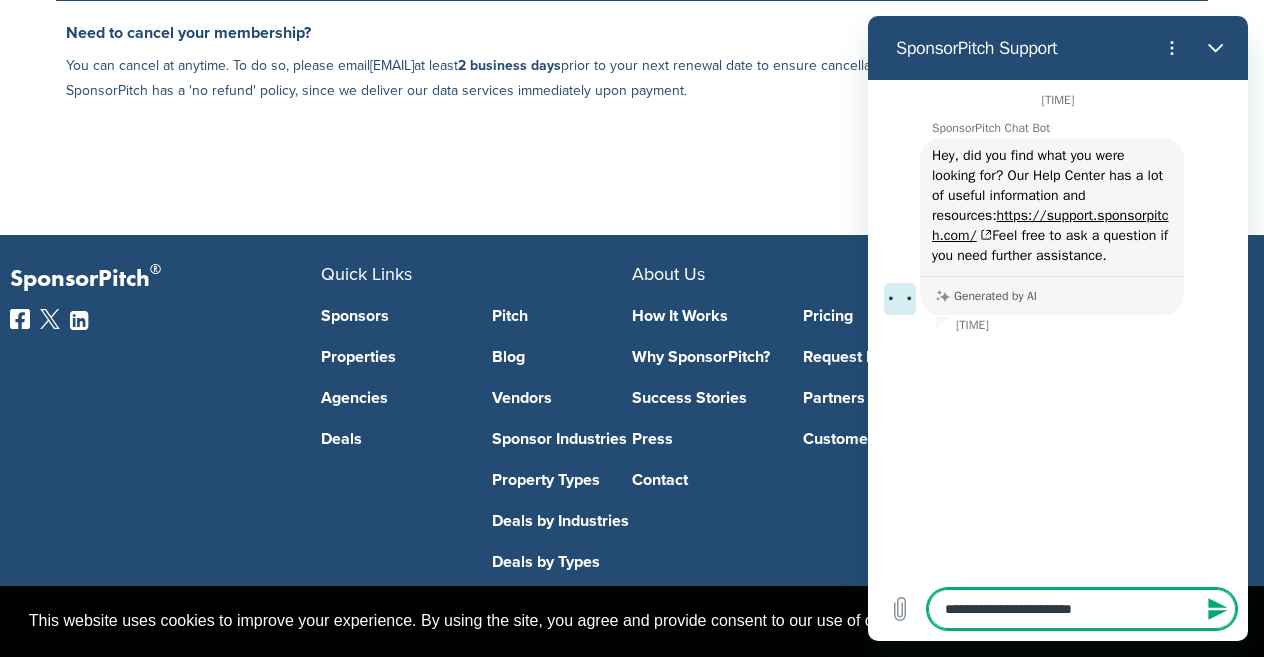 type on "**********" 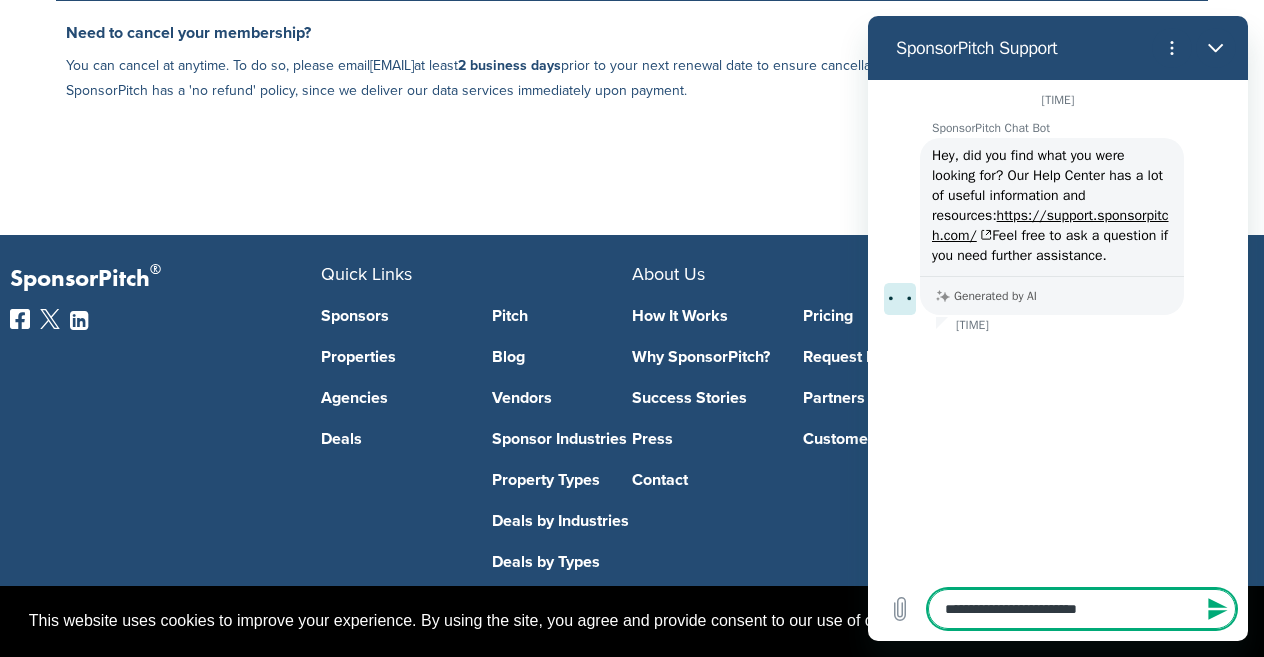type on "**********" 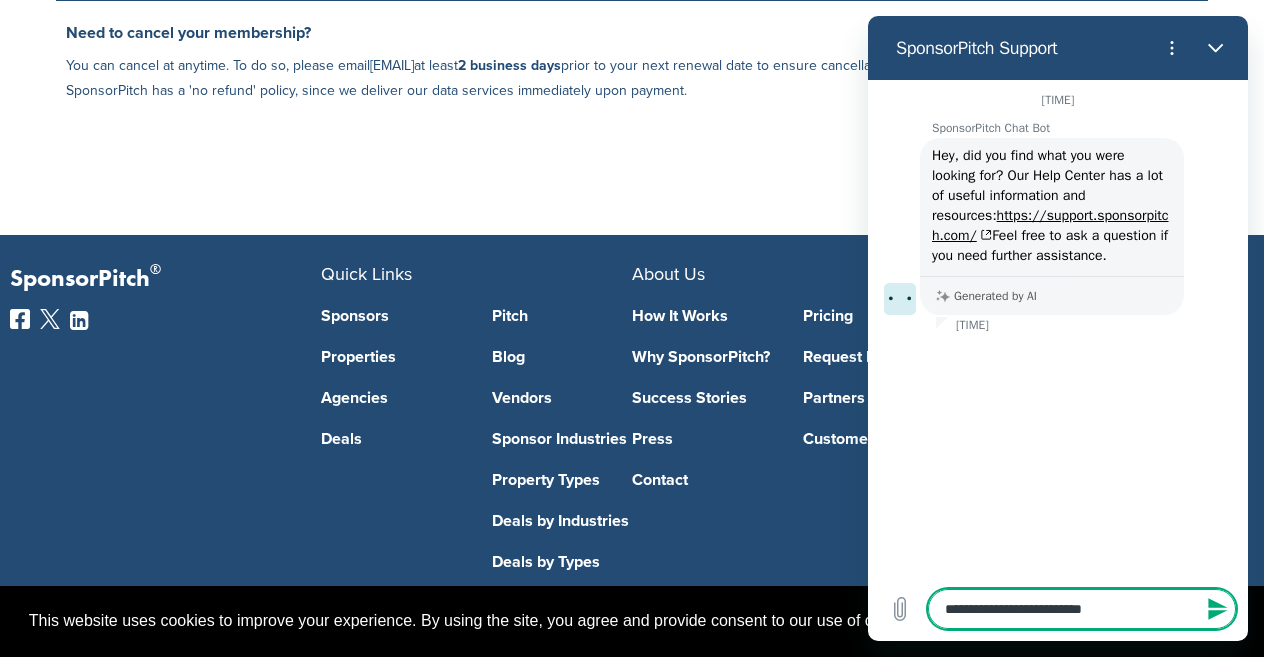 type on "**********" 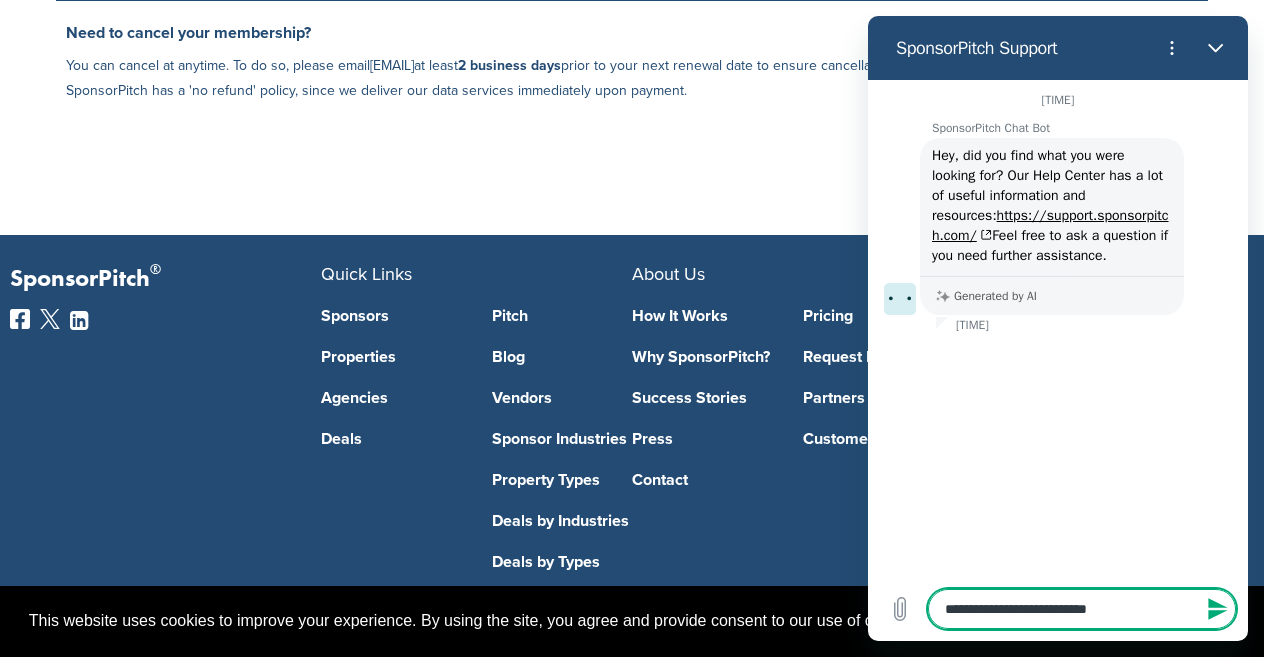 type on "**********" 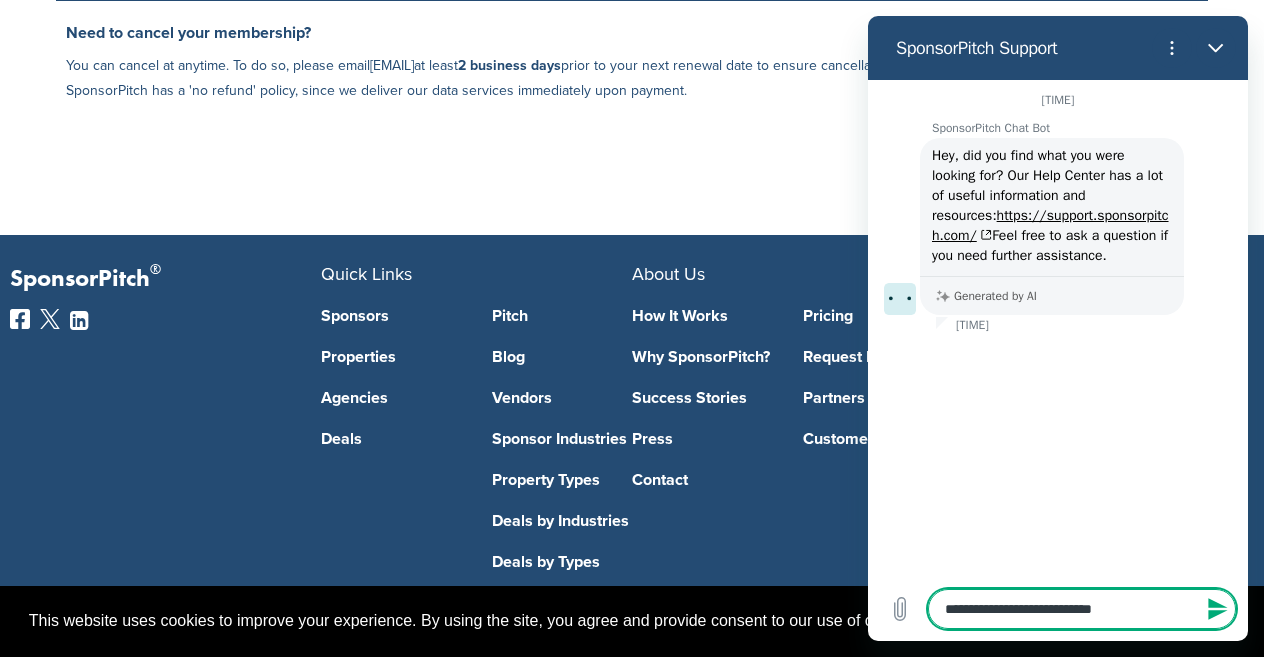type on "**********" 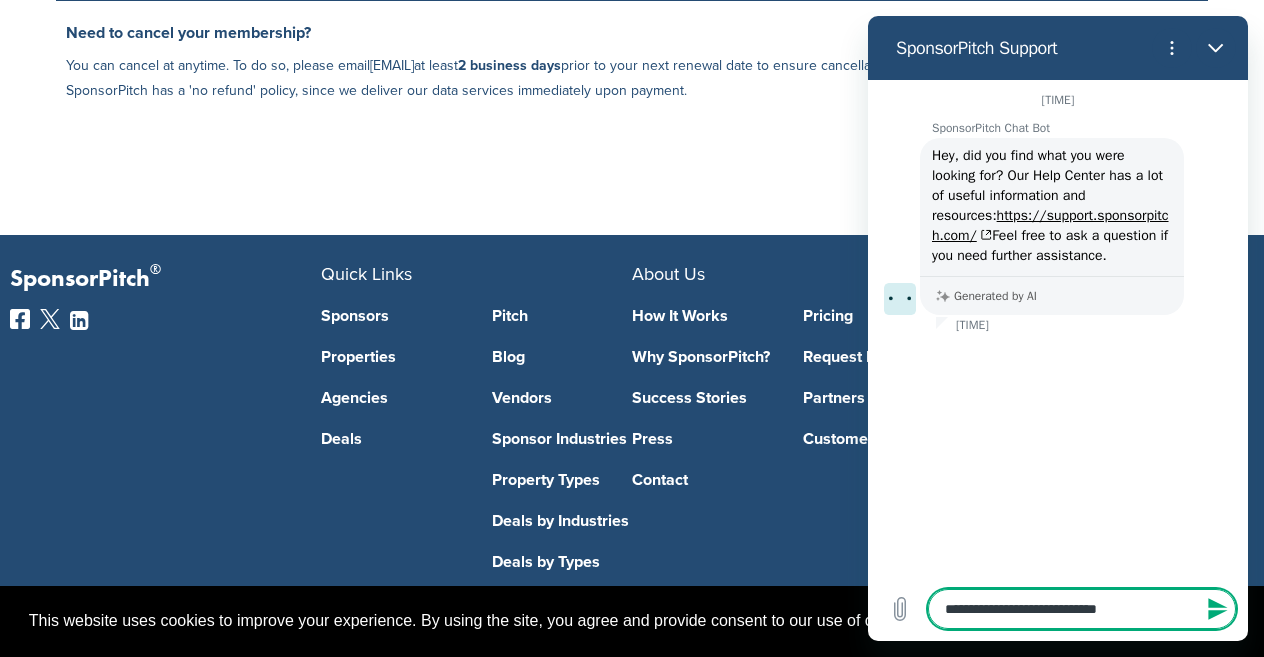 type on "**********" 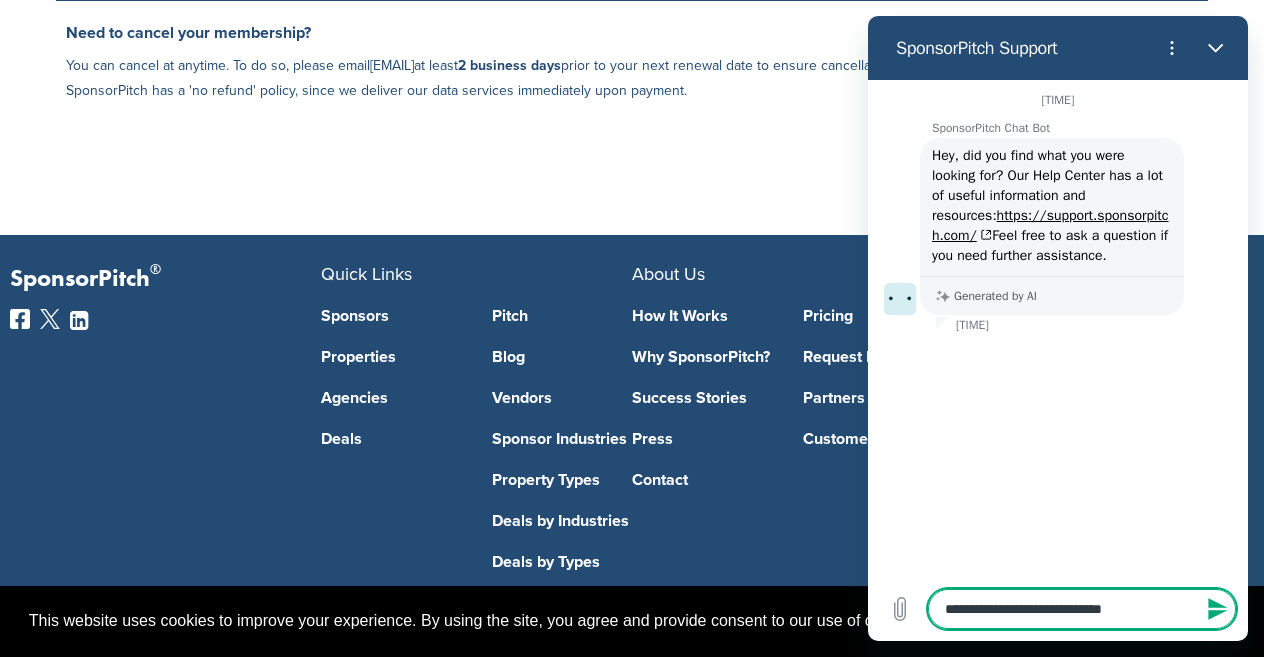 type on "**********" 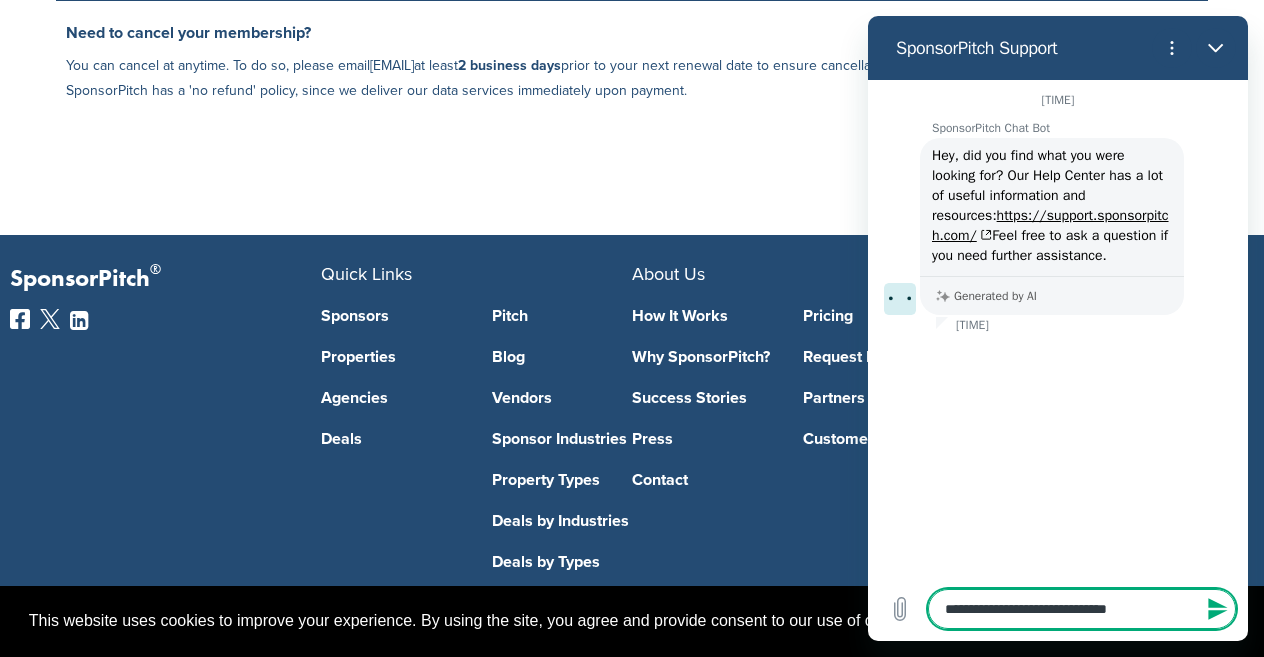 type on "**********" 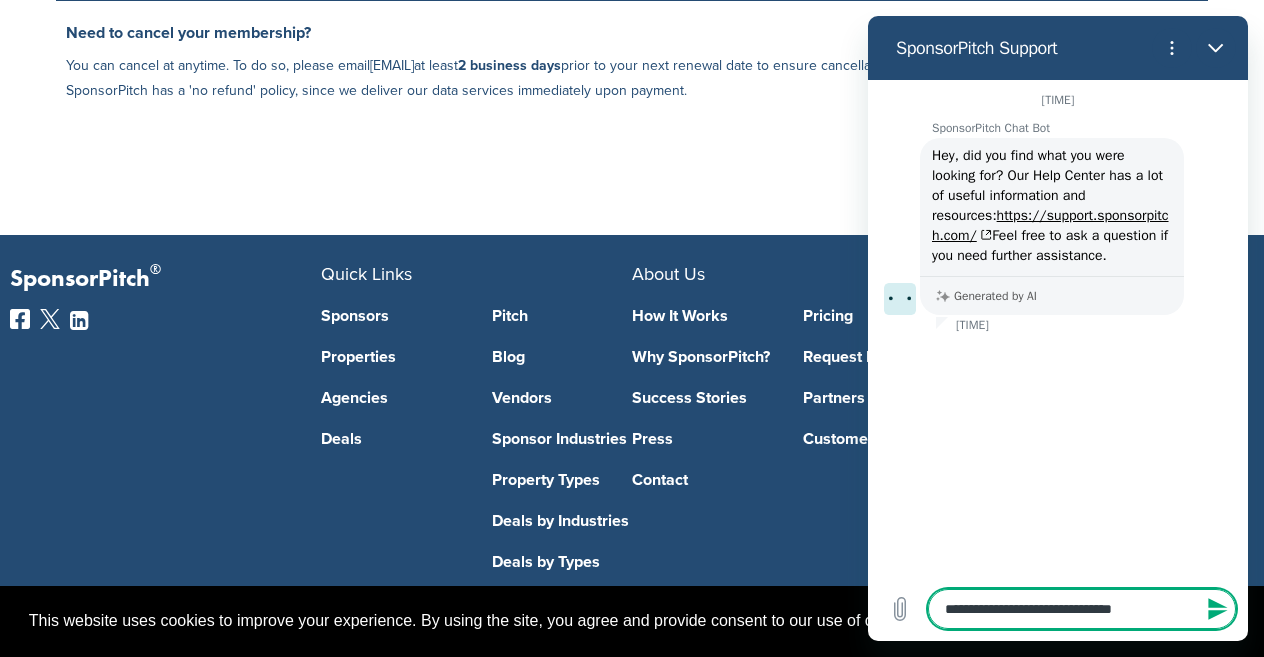 type on "**********" 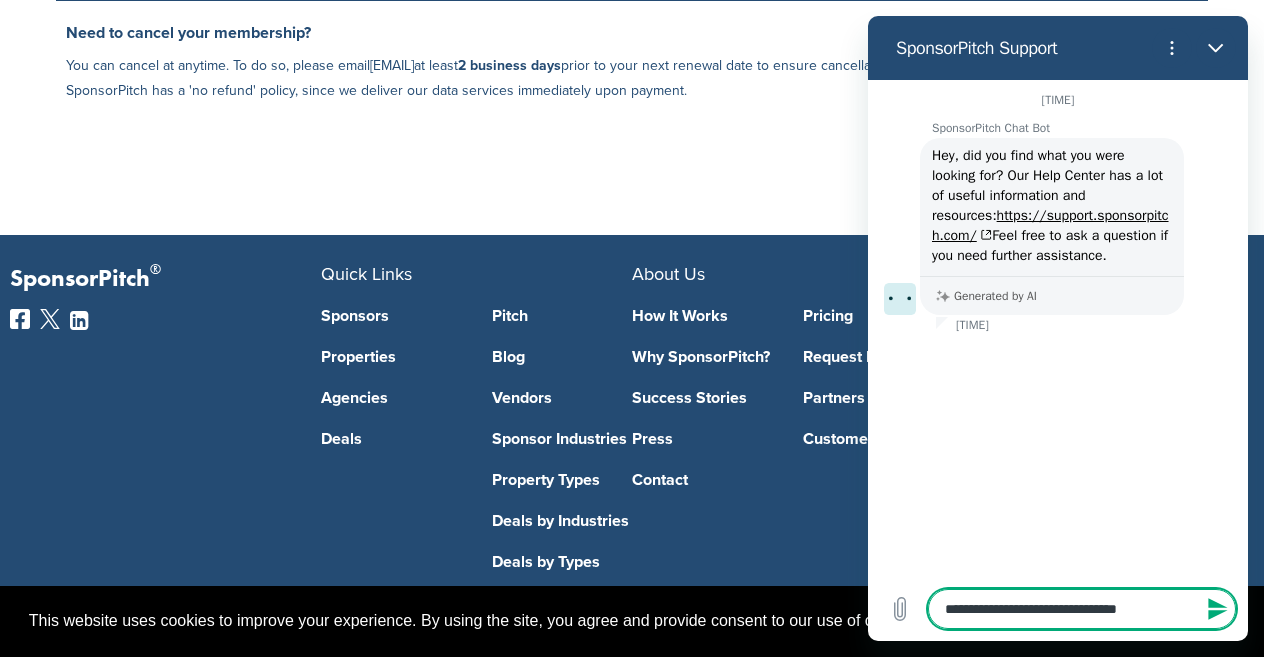 type on "**********" 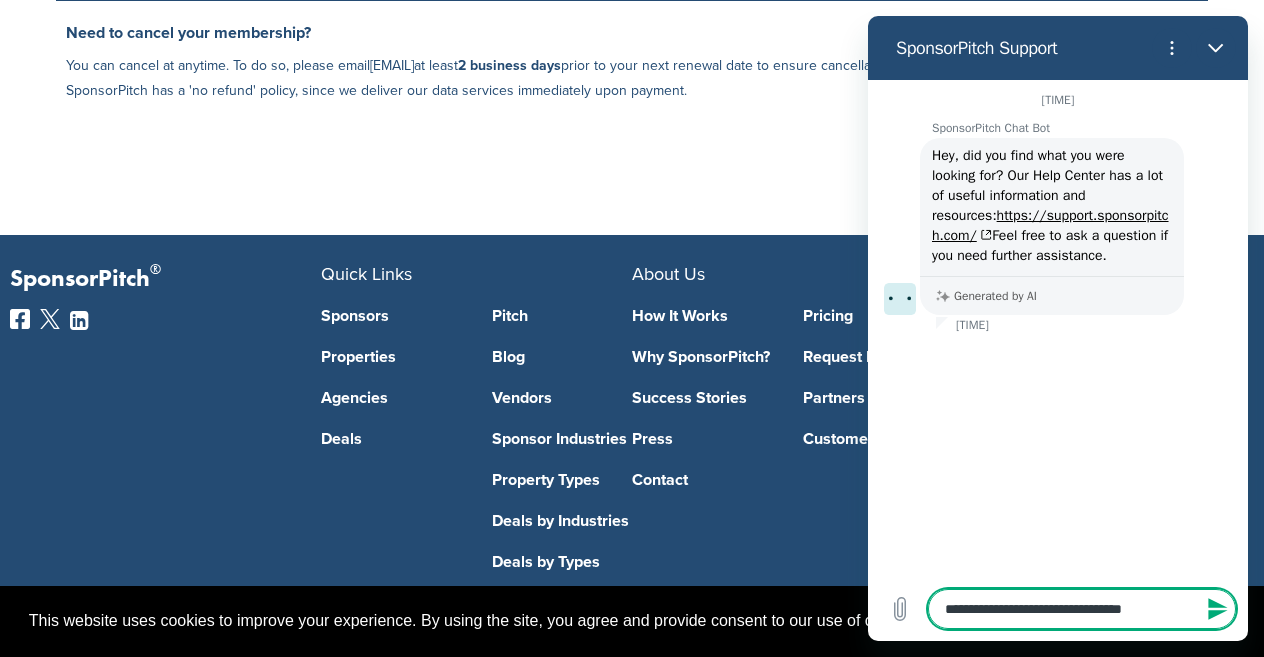 type on "**********" 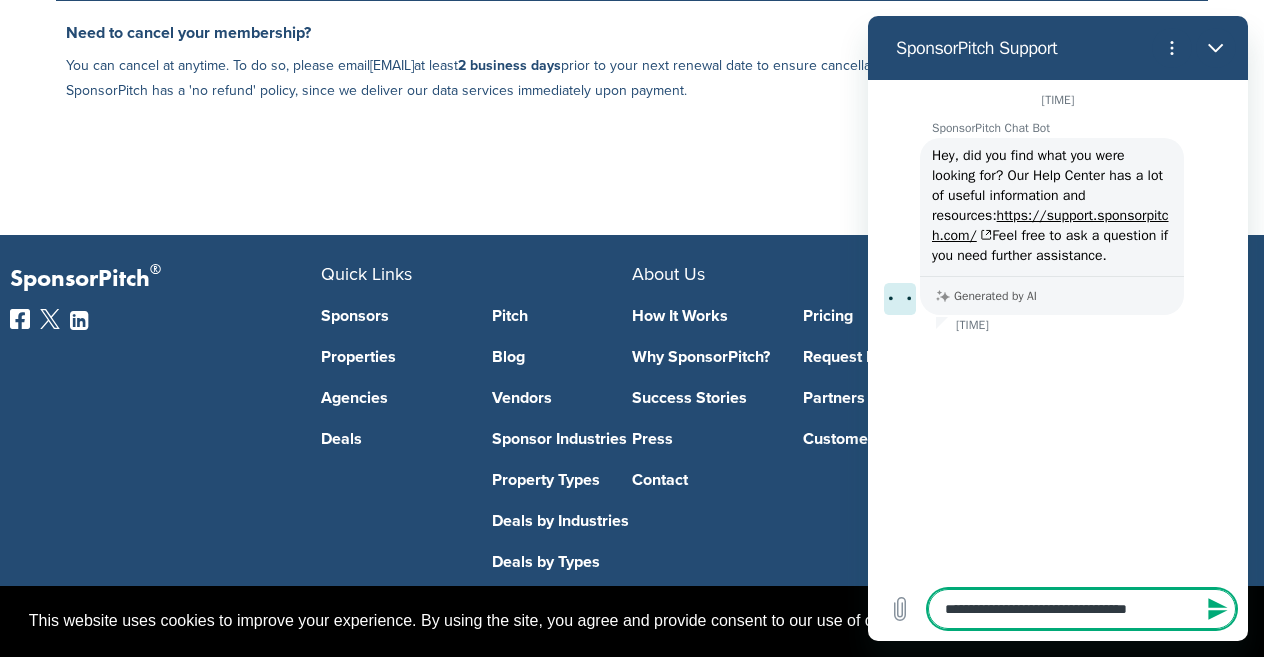 type on "**********" 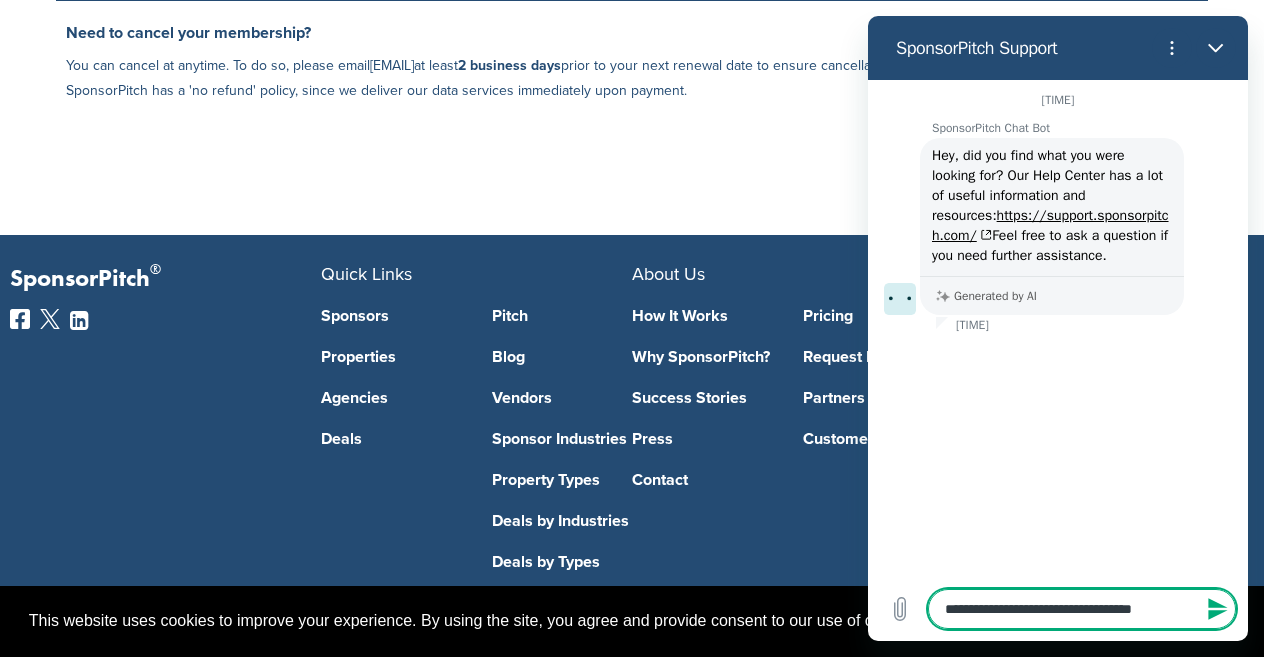 type on "**********" 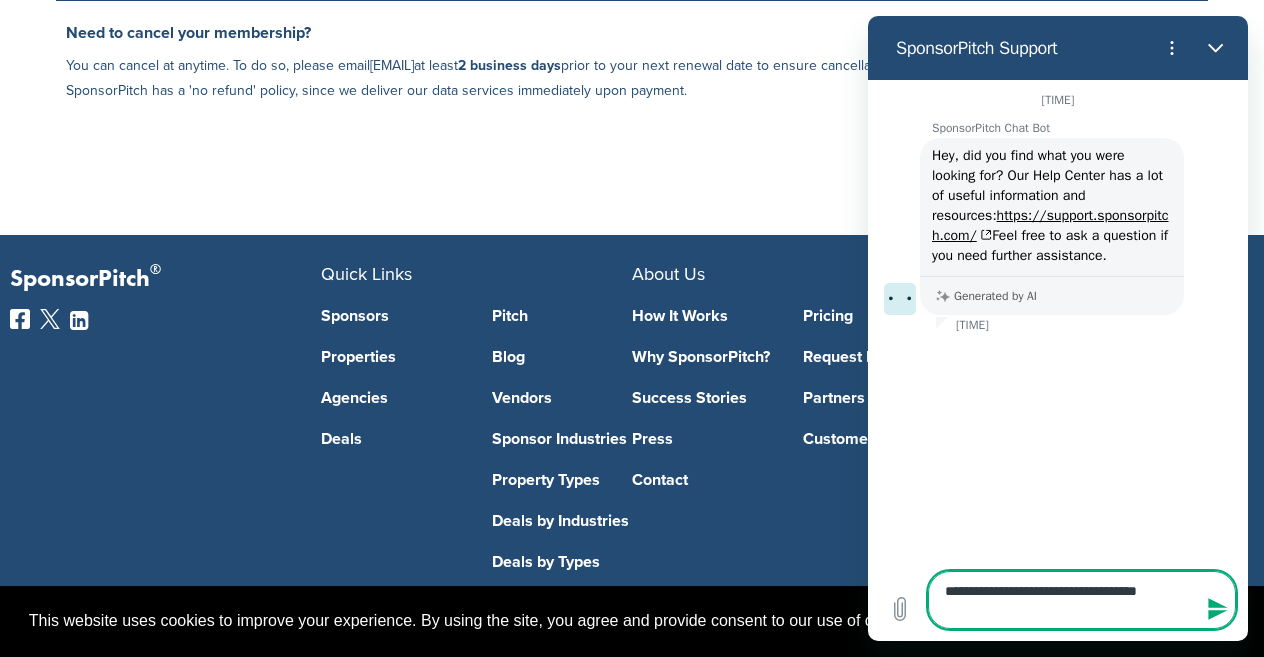 type on "**********" 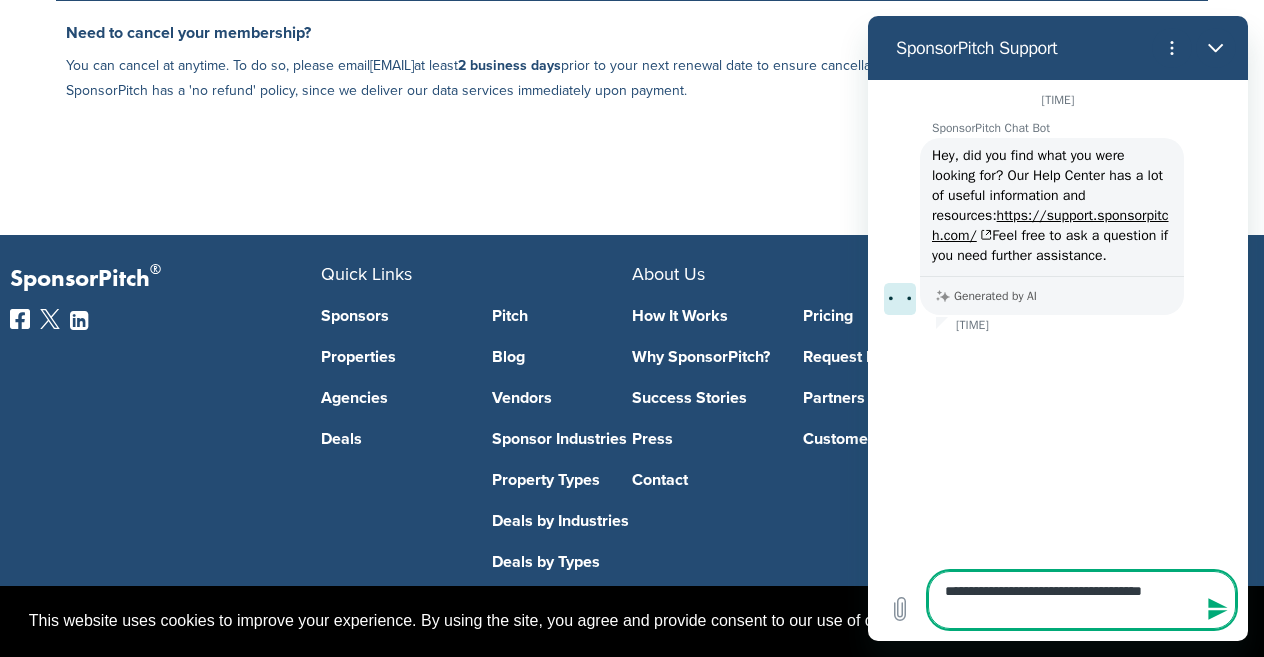 type on "**********" 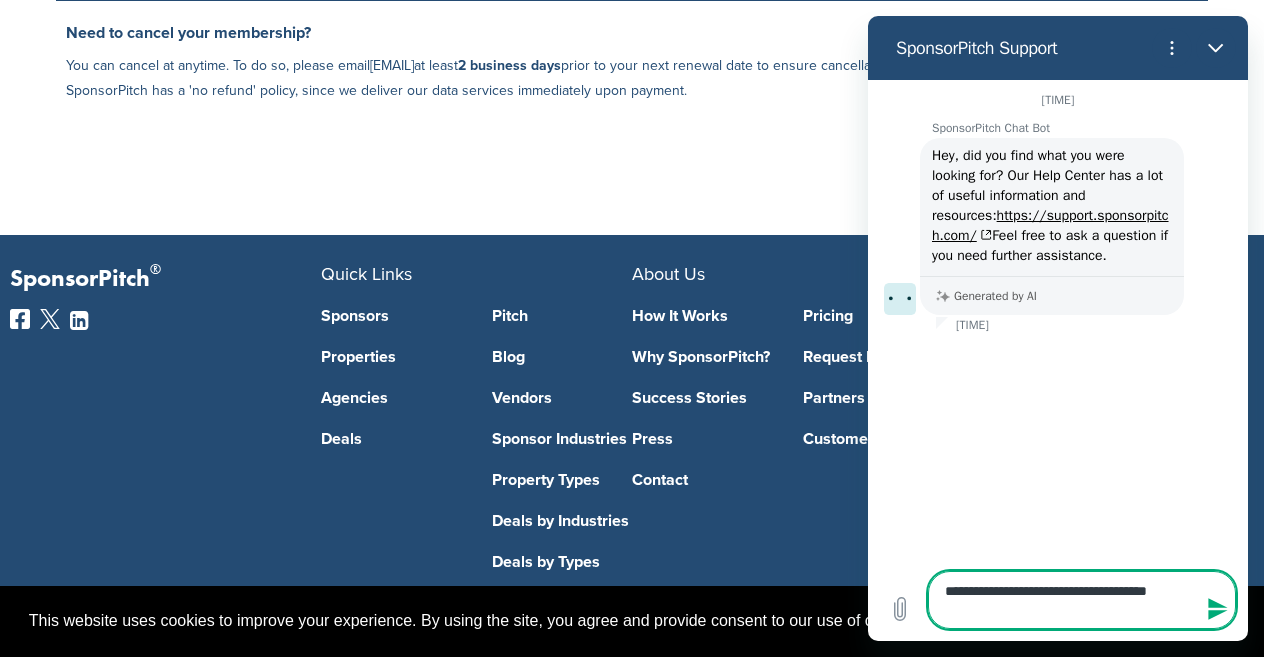 type on "**********" 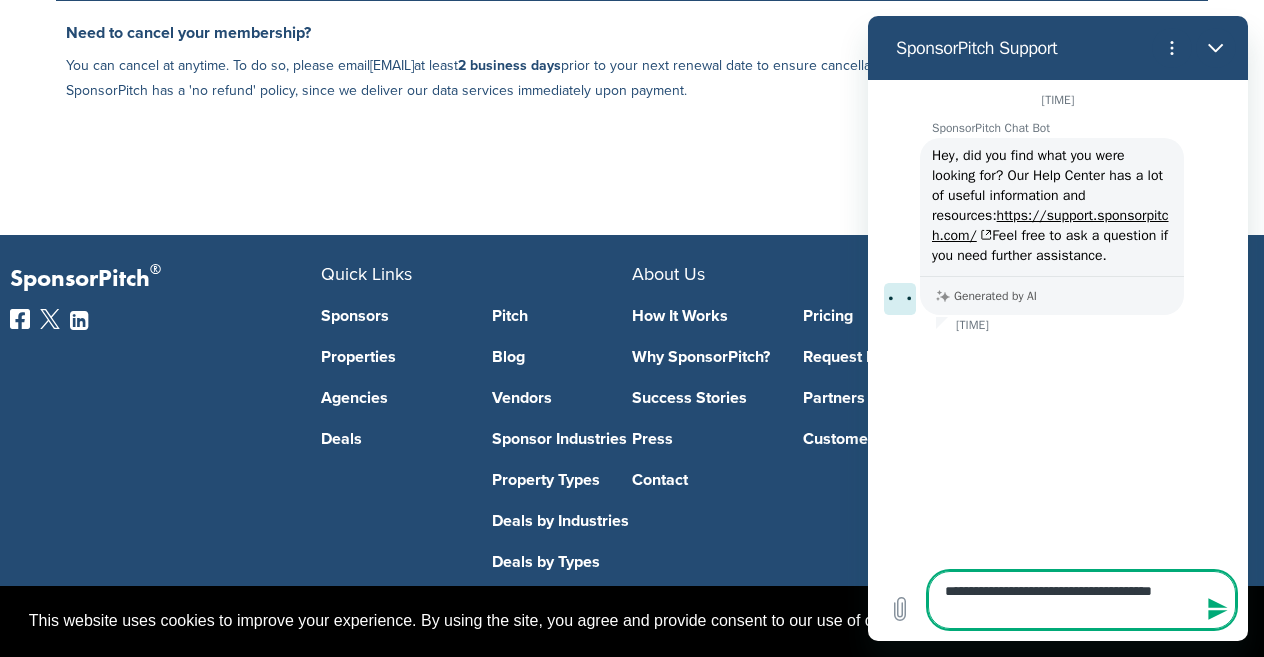 type on "**********" 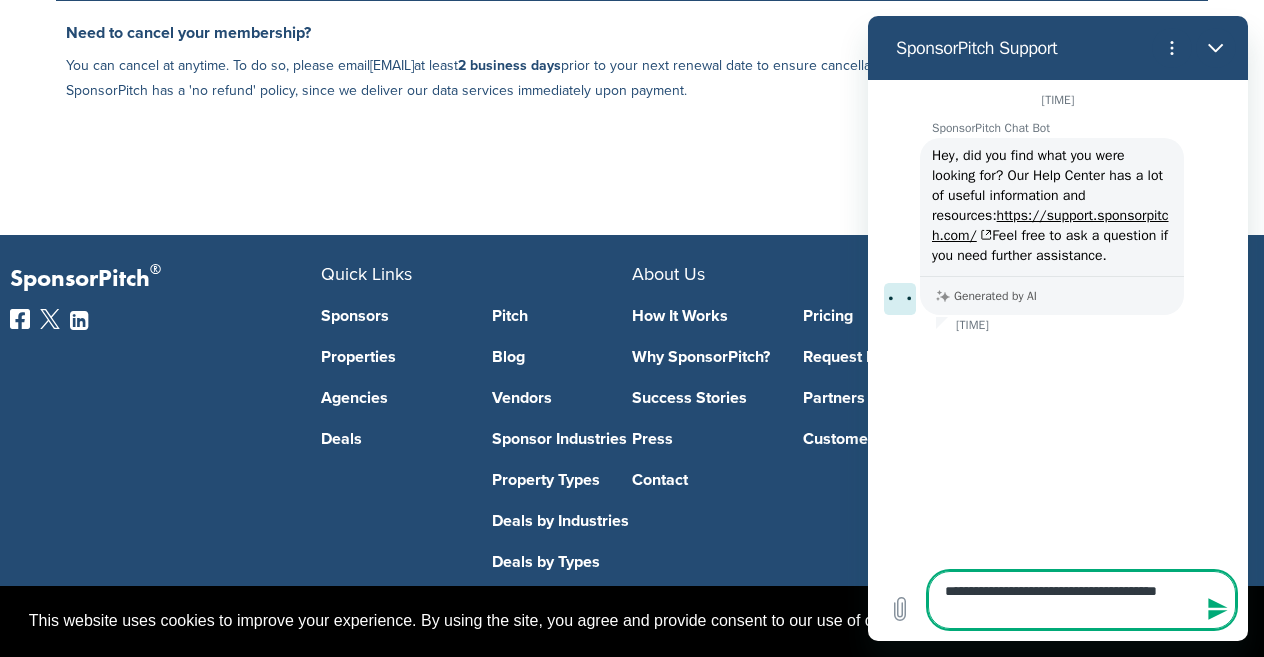 type on "**********" 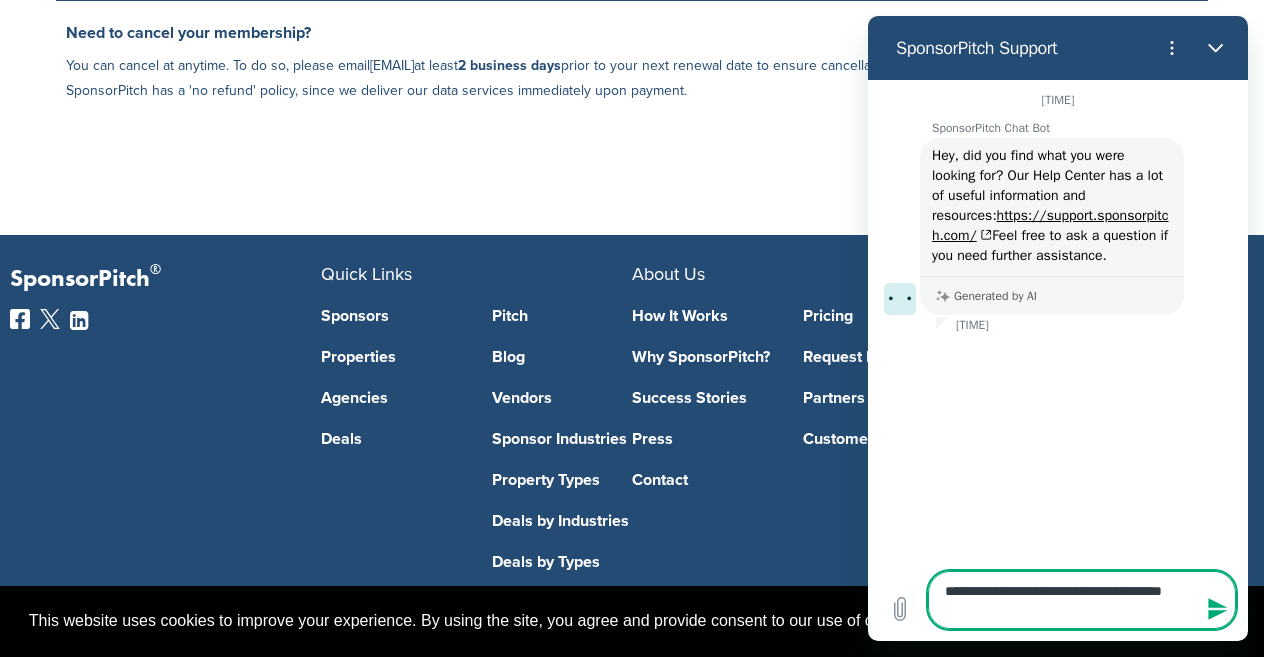 type on "**********" 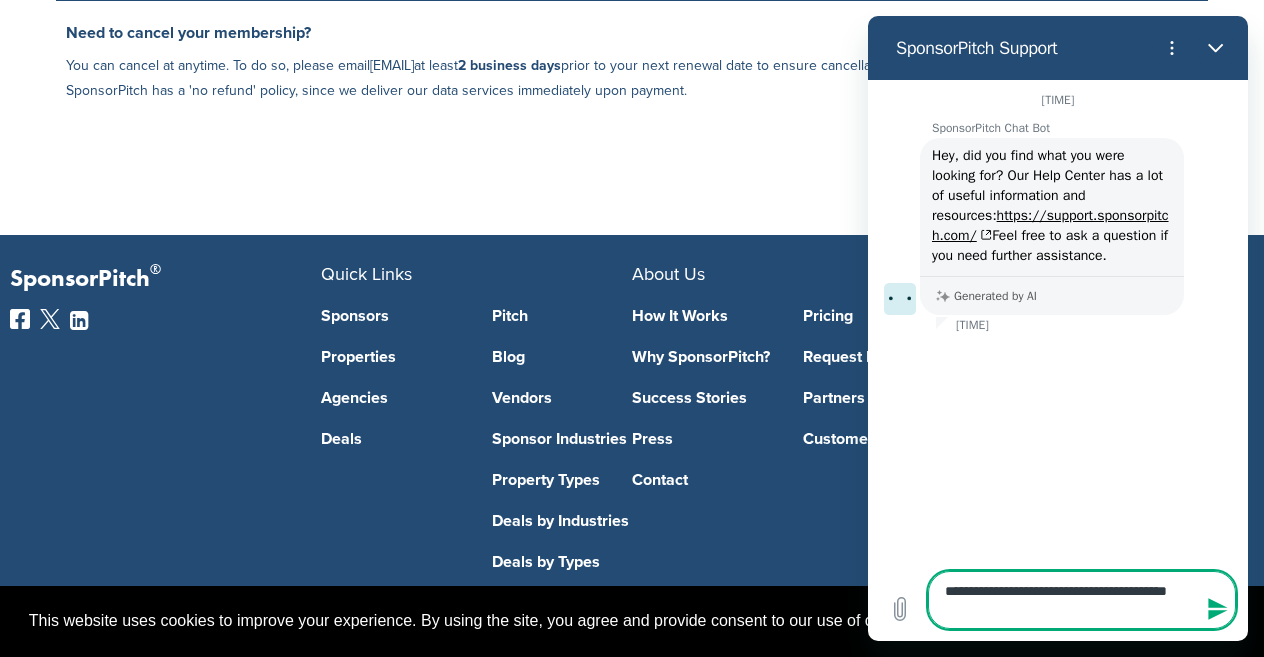 type on "**********" 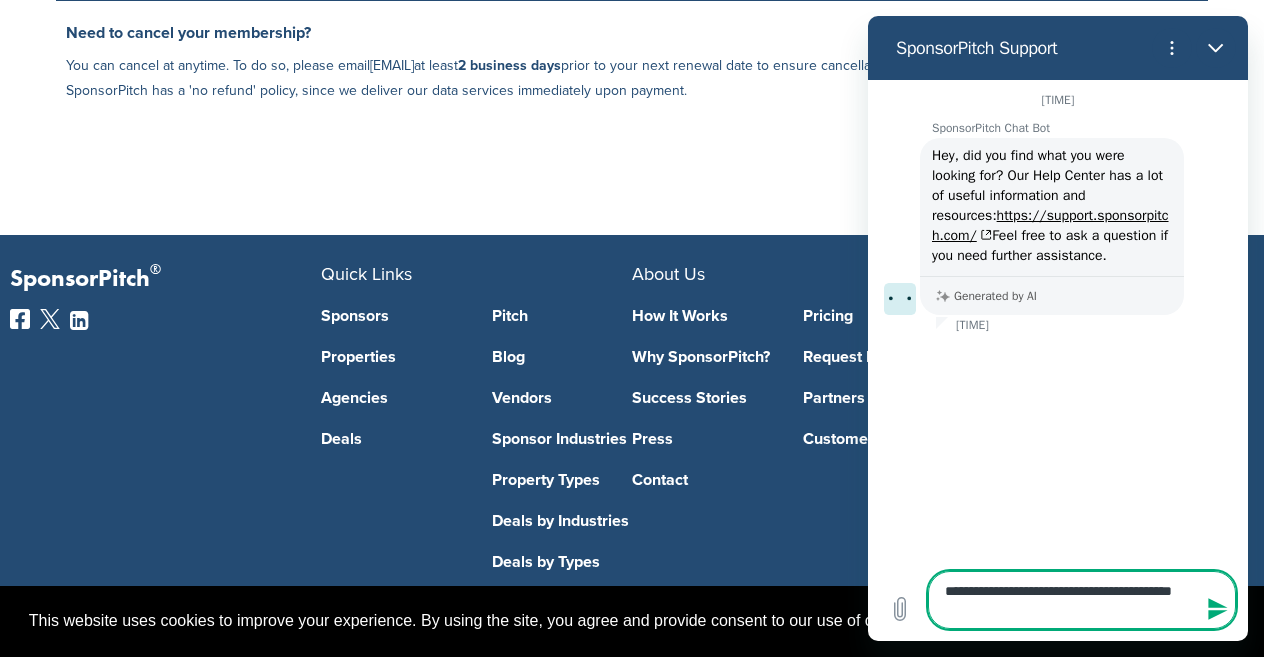 type on "**********" 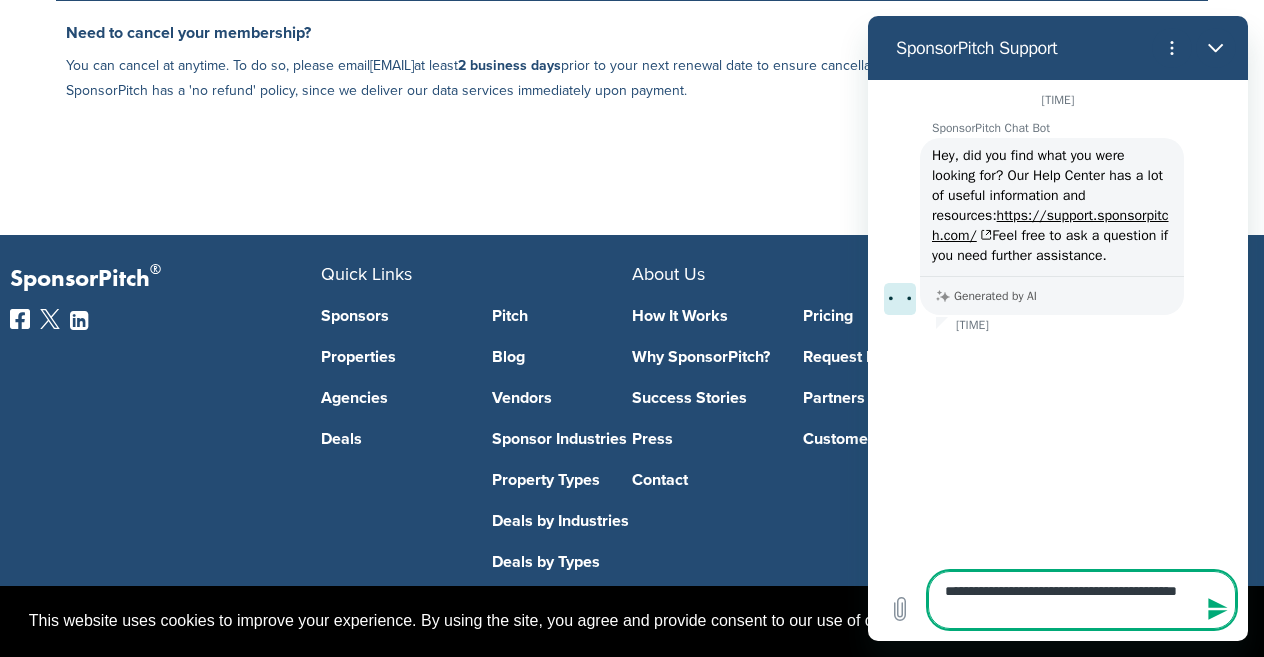 type on "**********" 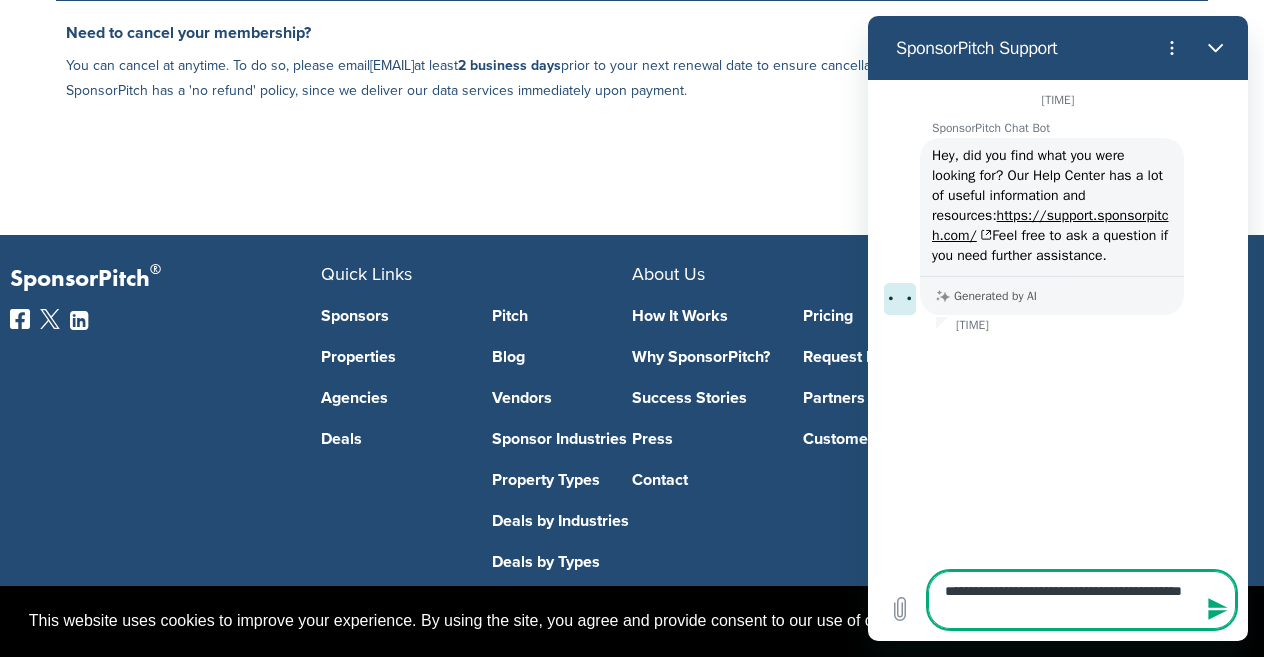 type on "**********" 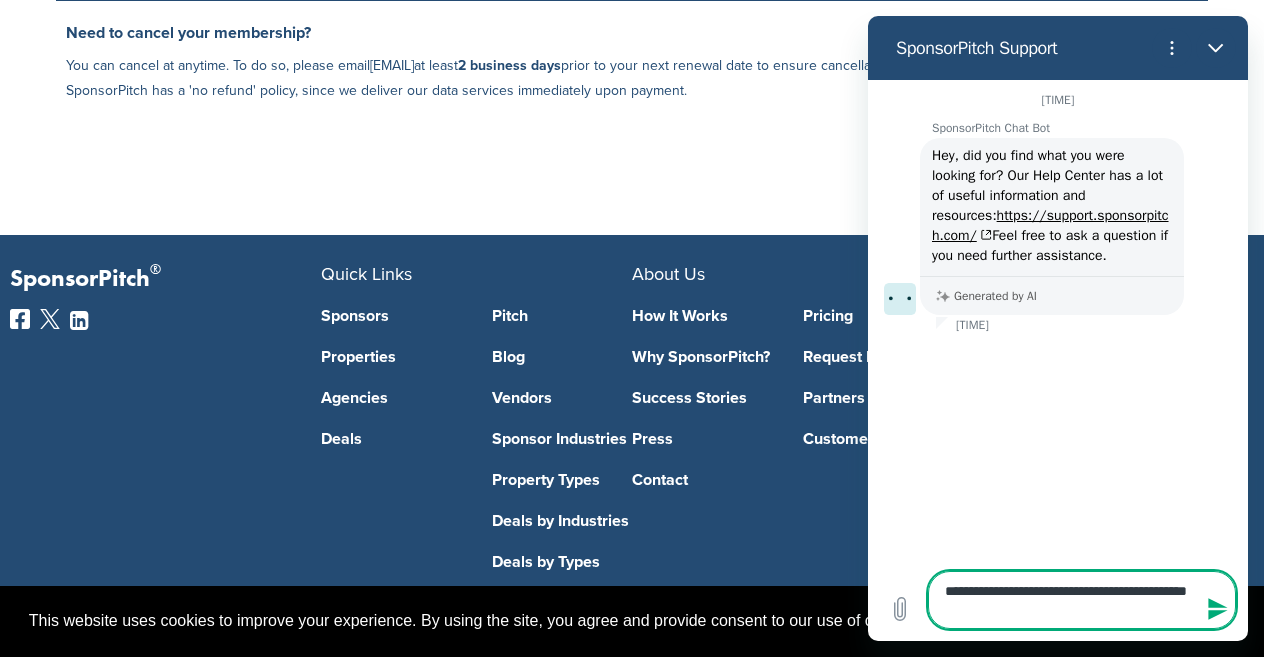 type on "**********" 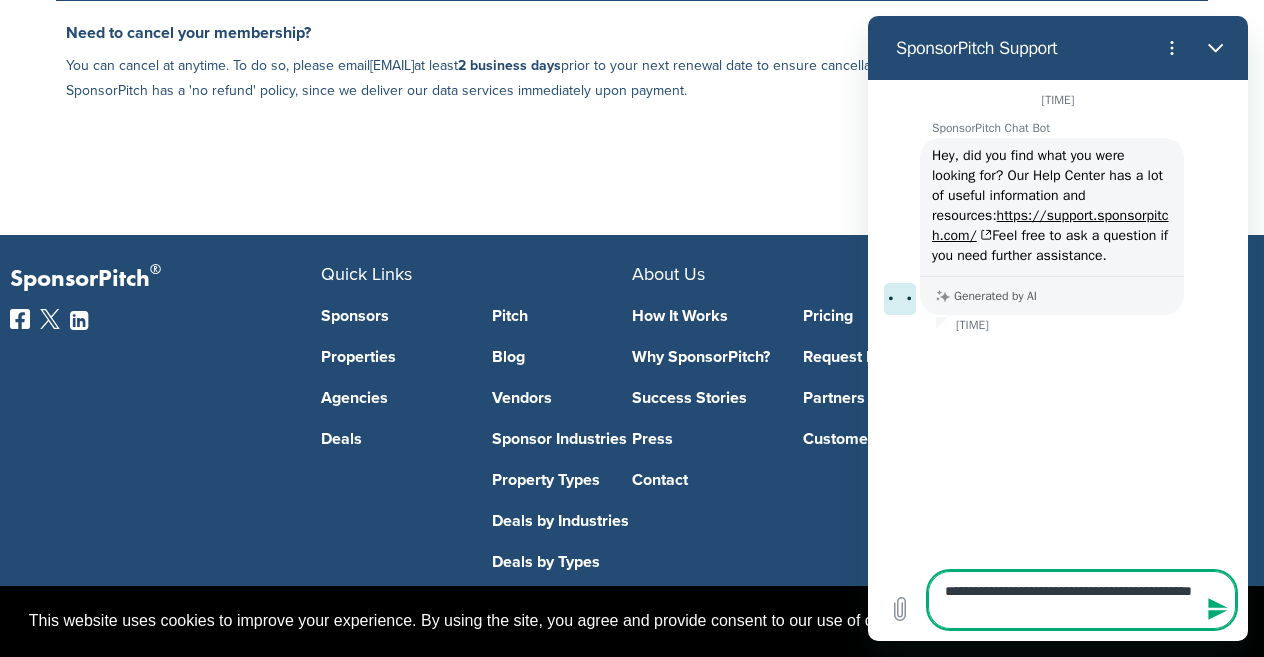type on "**********" 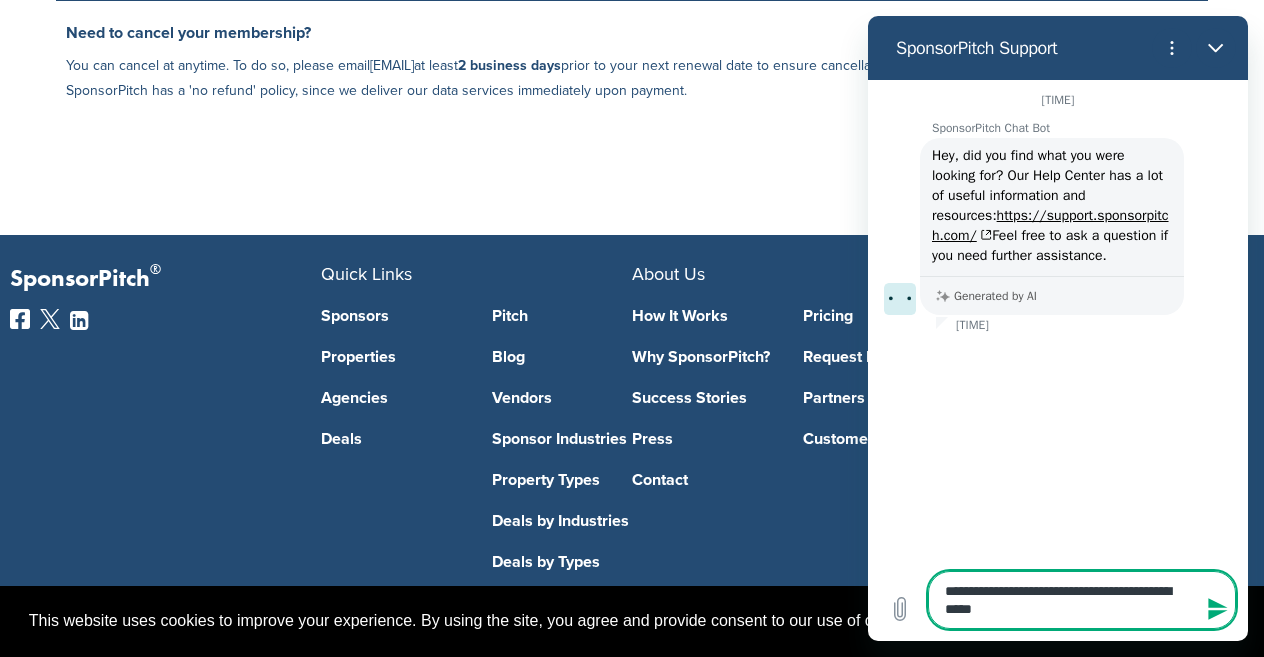 type on "**********" 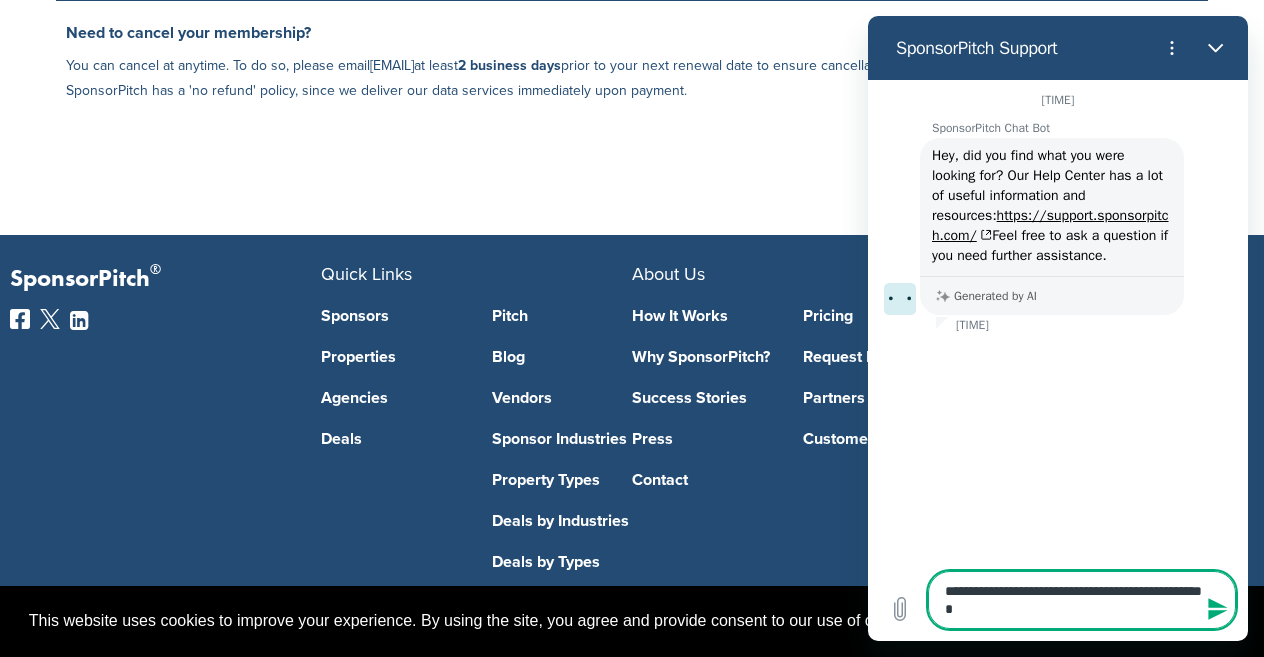 type on "**********" 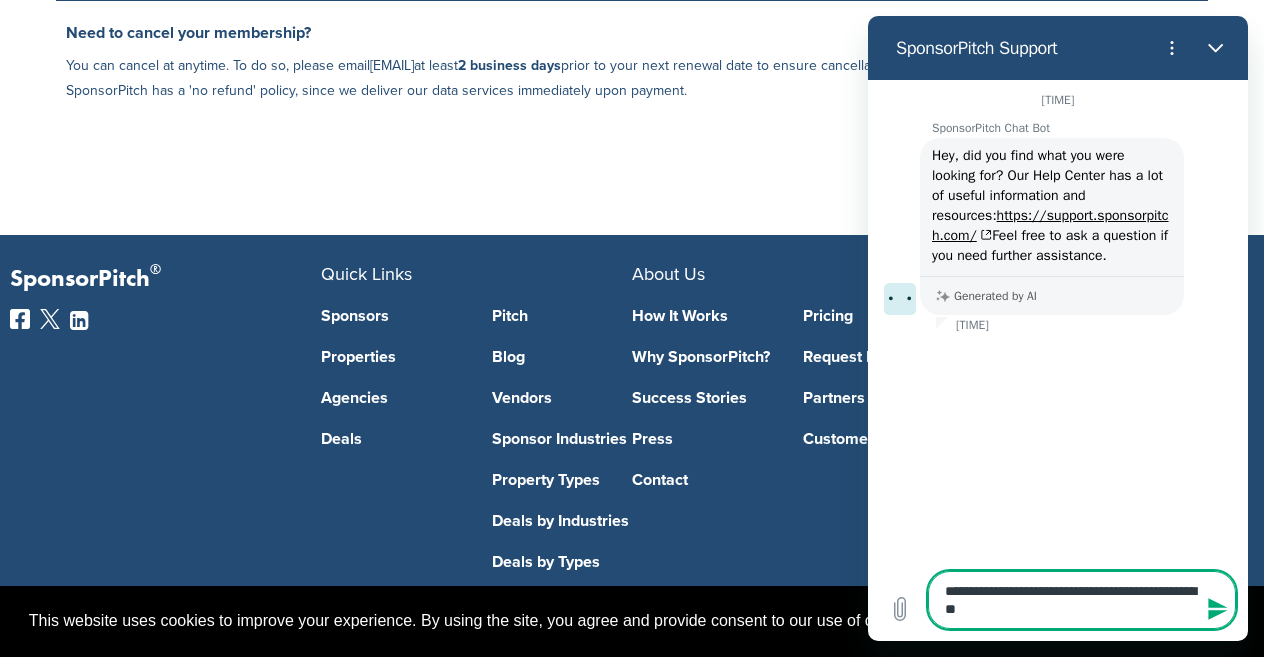 type on "**********" 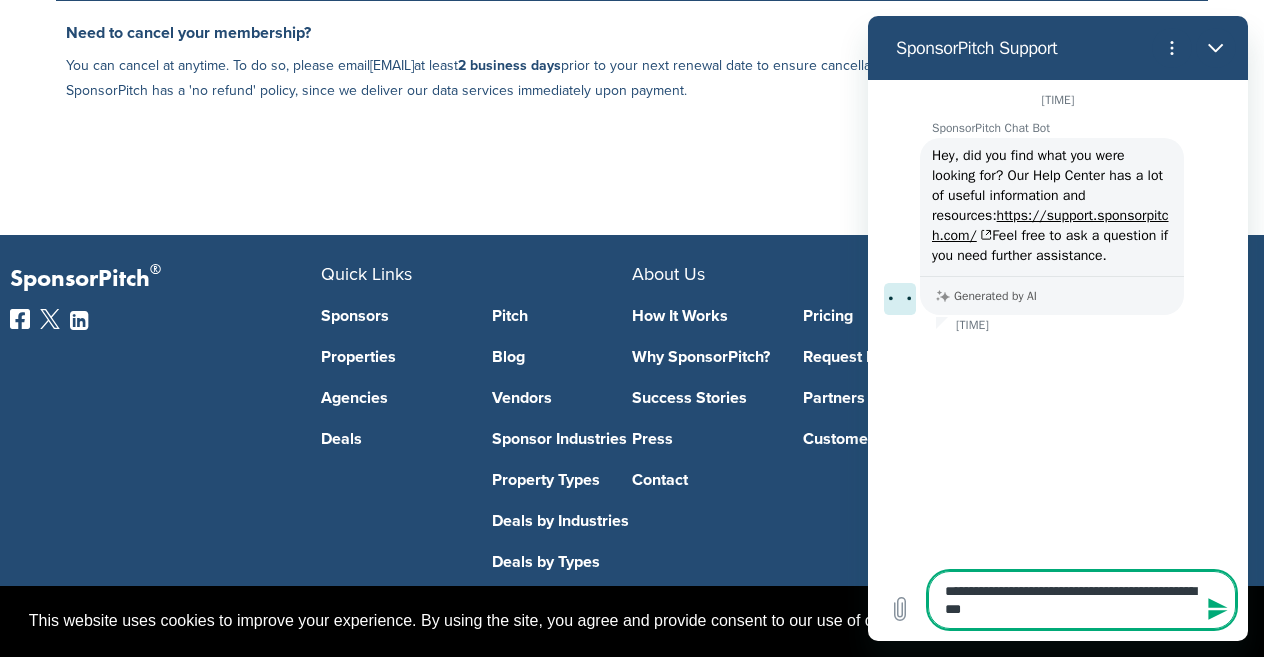 type on "**********" 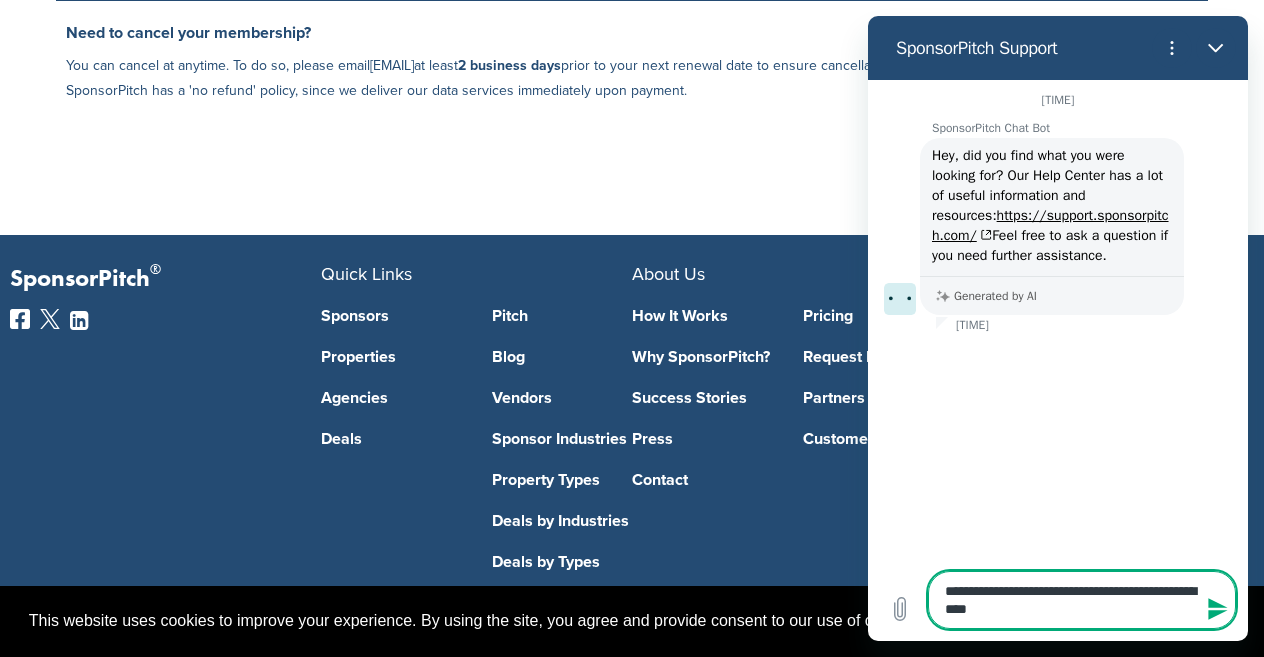 type 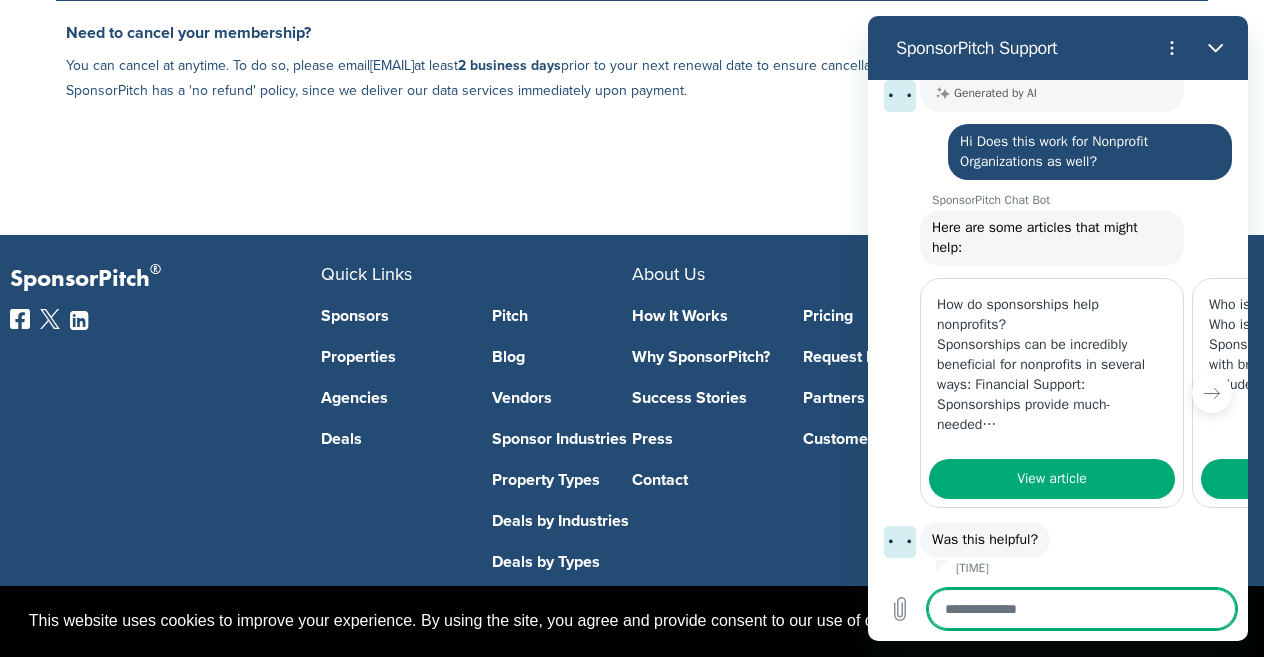 scroll, scrollTop: 273, scrollLeft: 0, axis: vertical 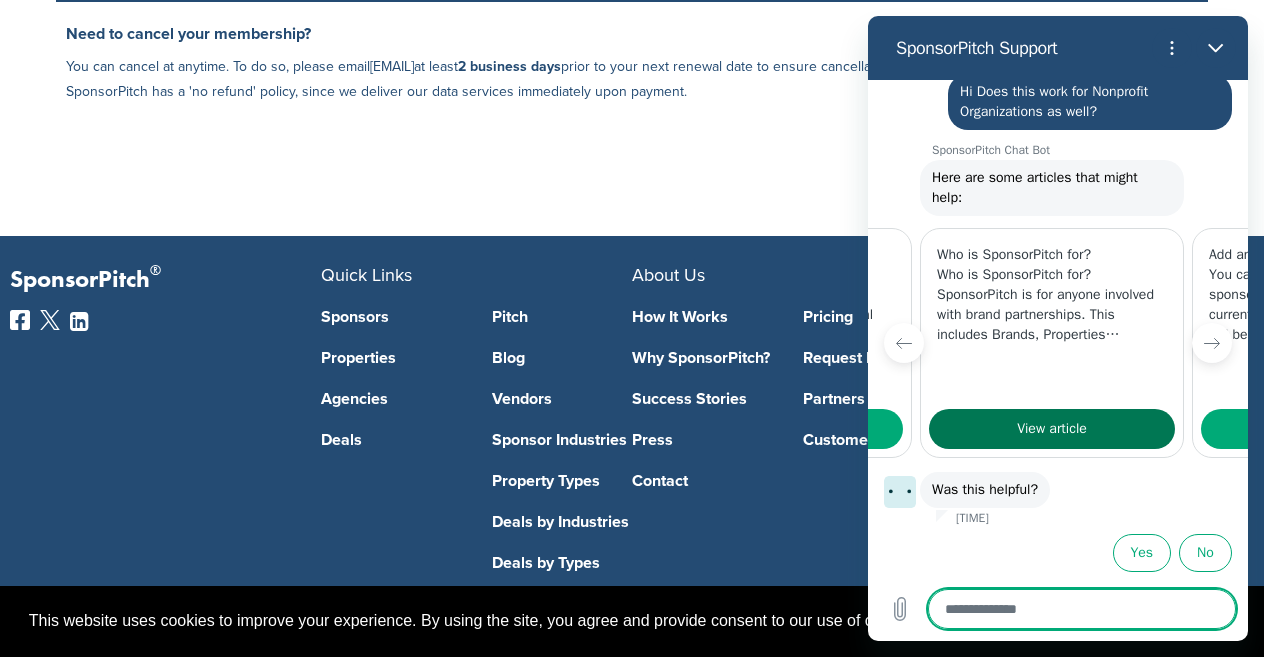 click on "View article" at bounding box center [1052, 429] 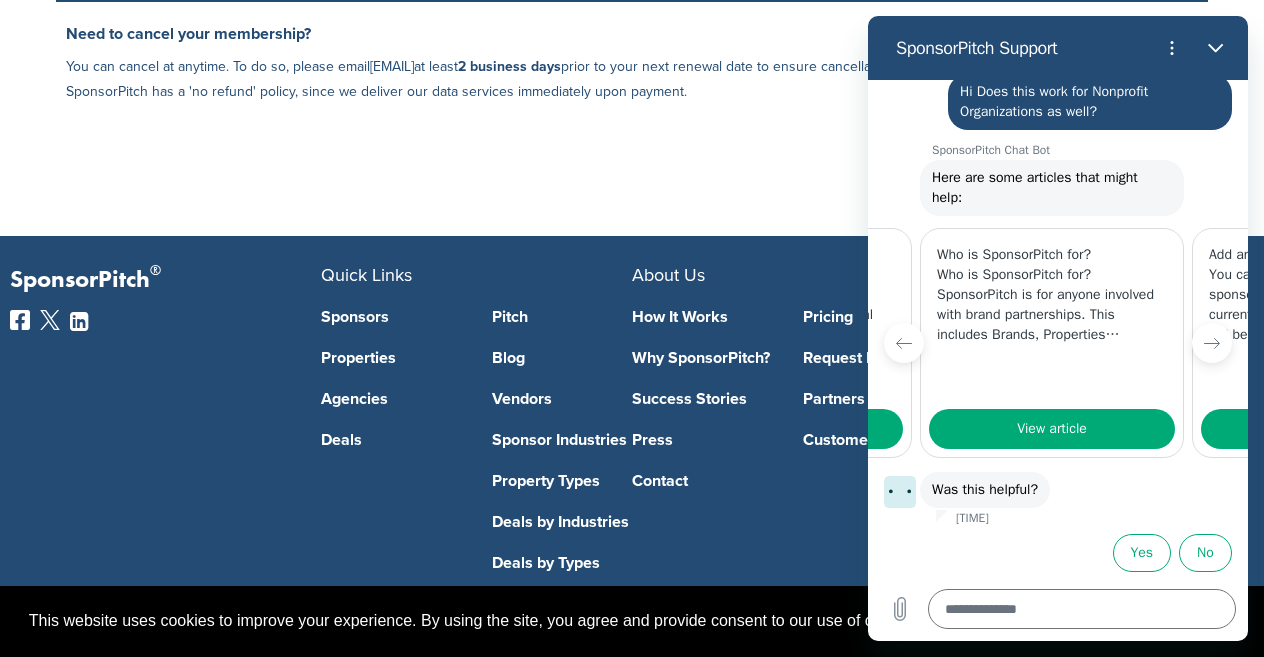 click on "See Full Feature List
Close" at bounding box center (632, 156) 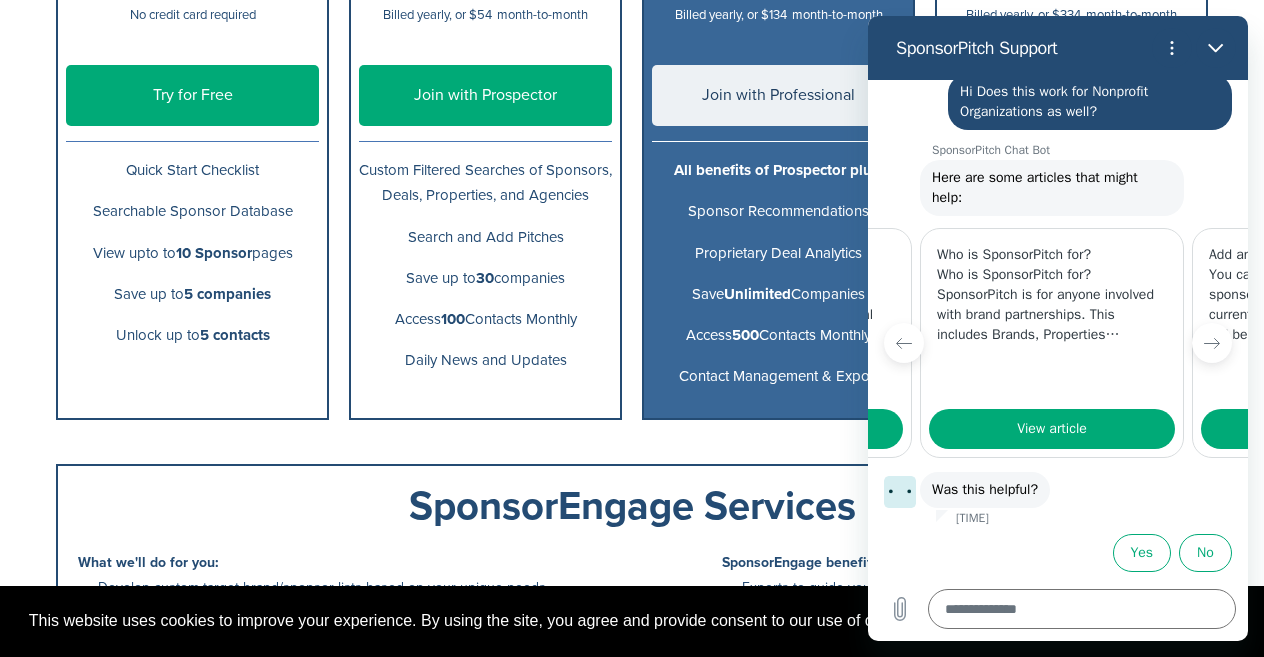 scroll, scrollTop: 417, scrollLeft: 0, axis: vertical 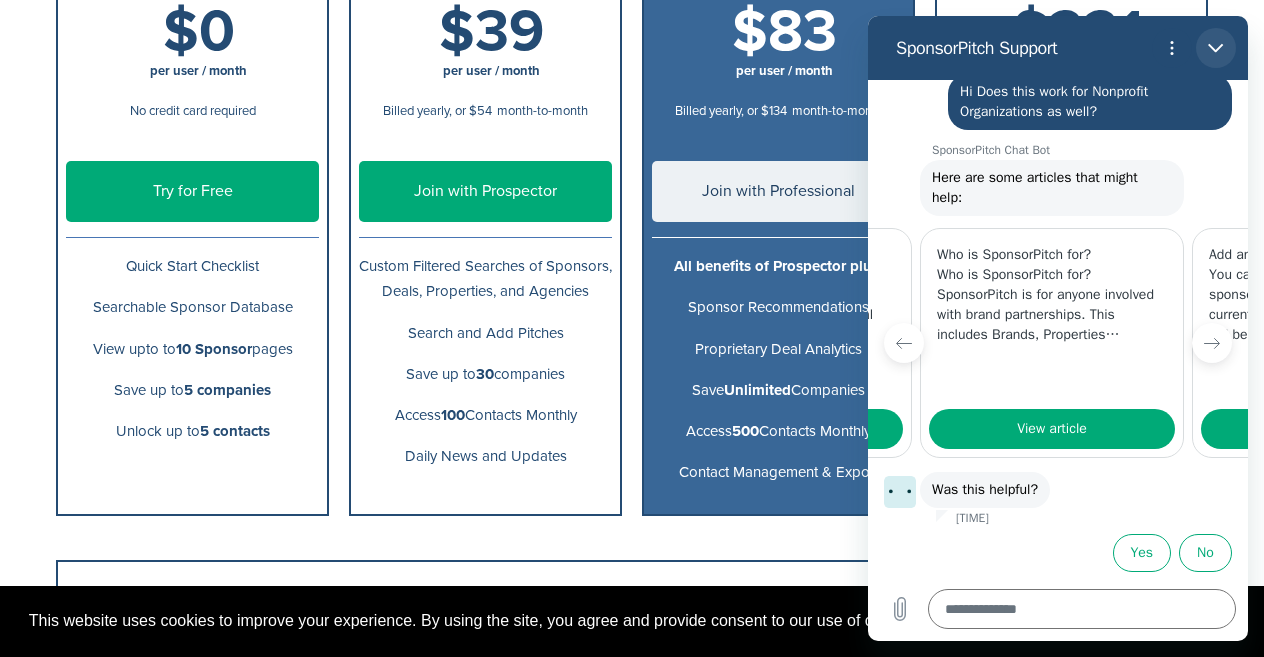 click 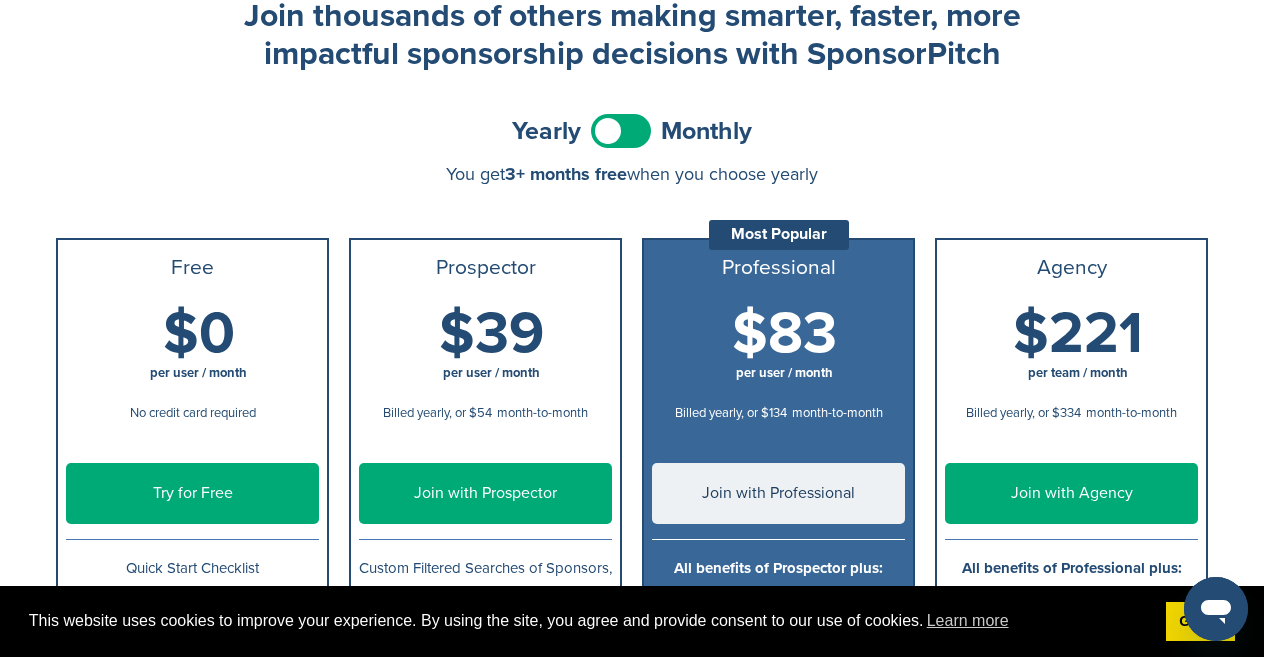 scroll, scrollTop: 113, scrollLeft: 0, axis: vertical 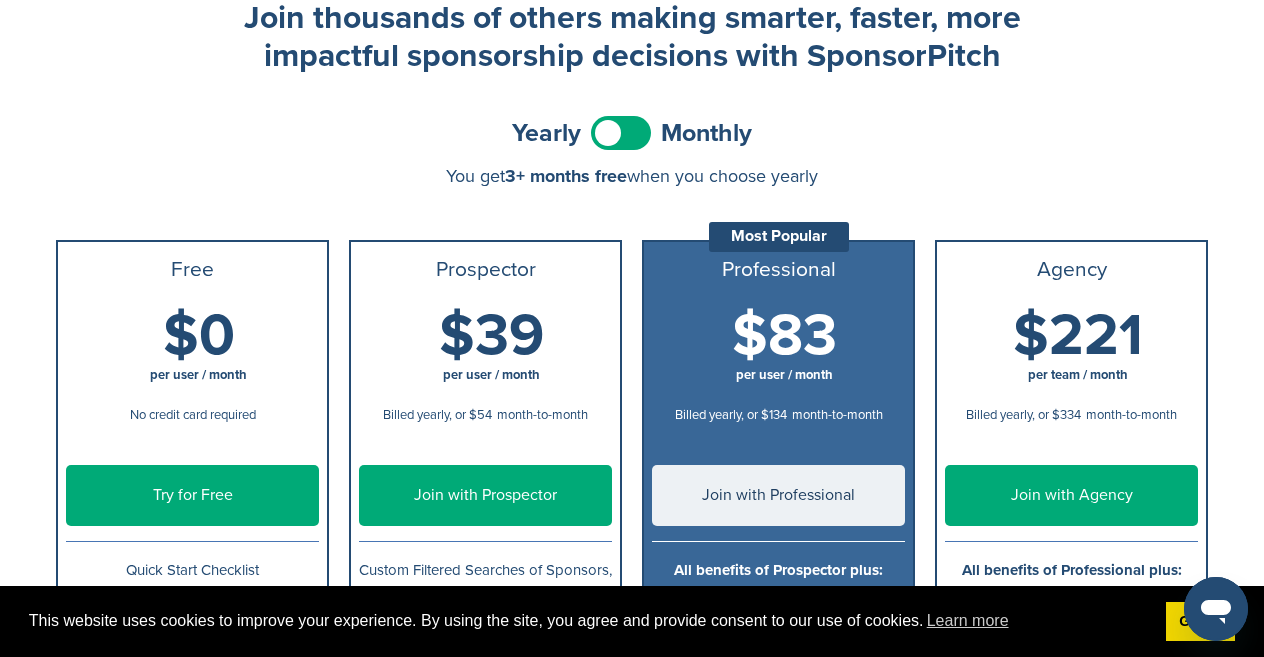 click at bounding box center [621, 133] 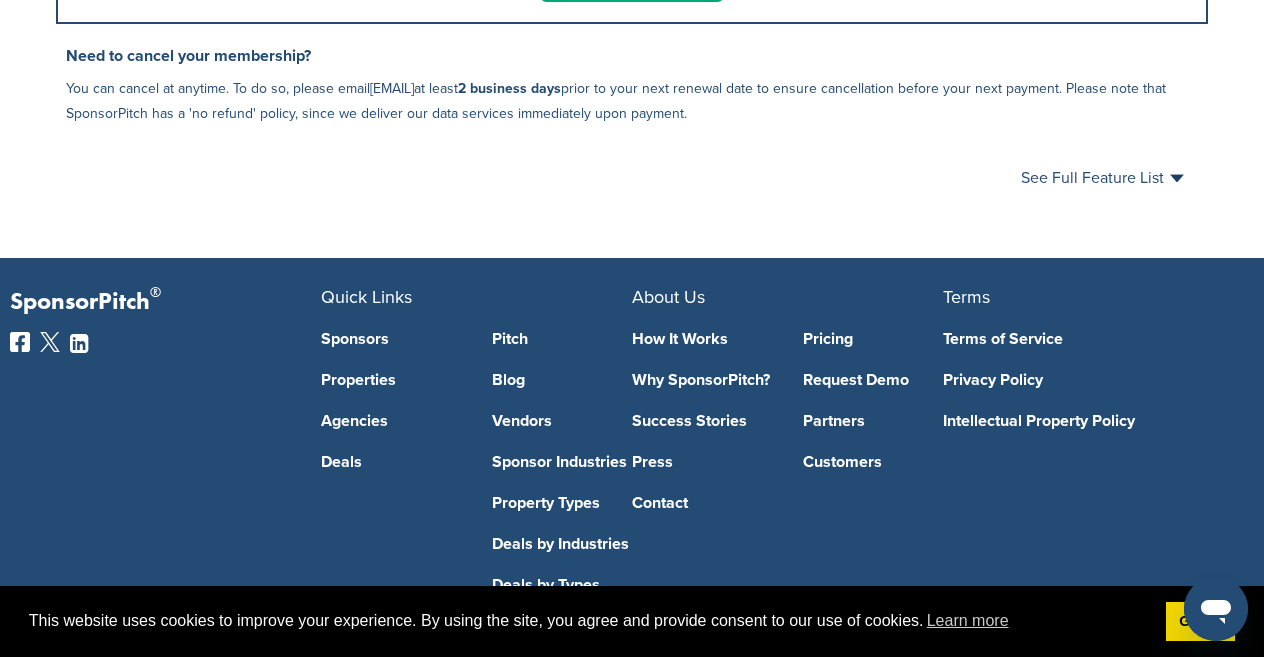 scroll, scrollTop: 1347, scrollLeft: 0, axis: vertical 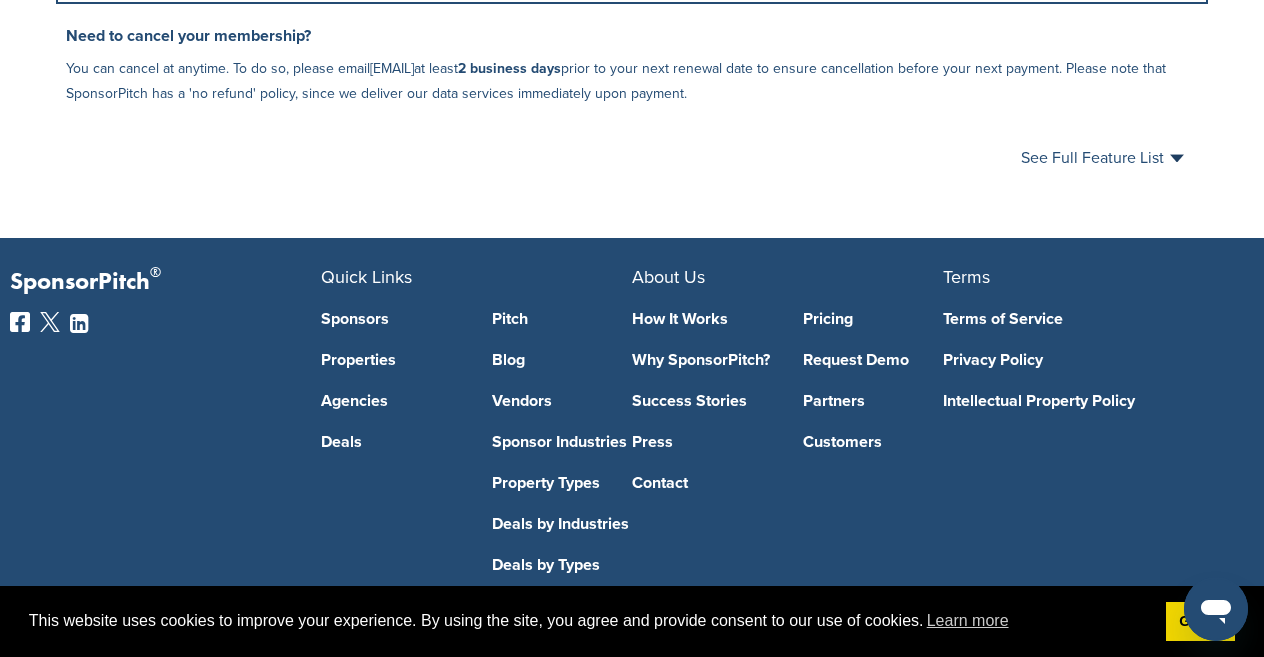 click on "How It Works" at bounding box center (702, 319) 